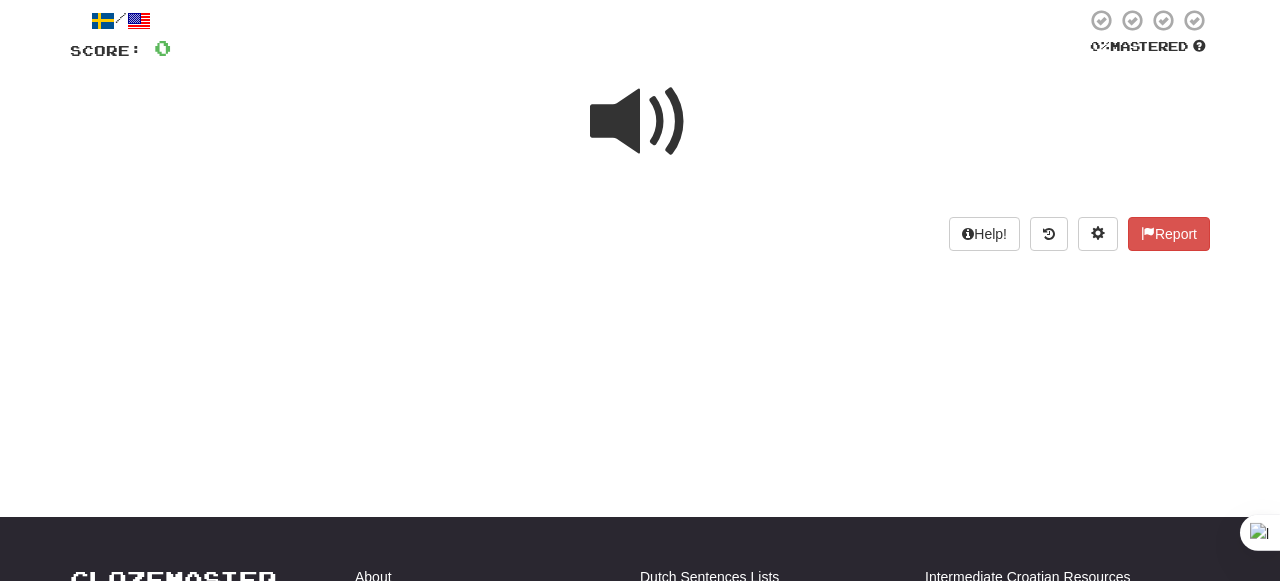 scroll, scrollTop: 114, scrollLeft: 0, axis: vertical 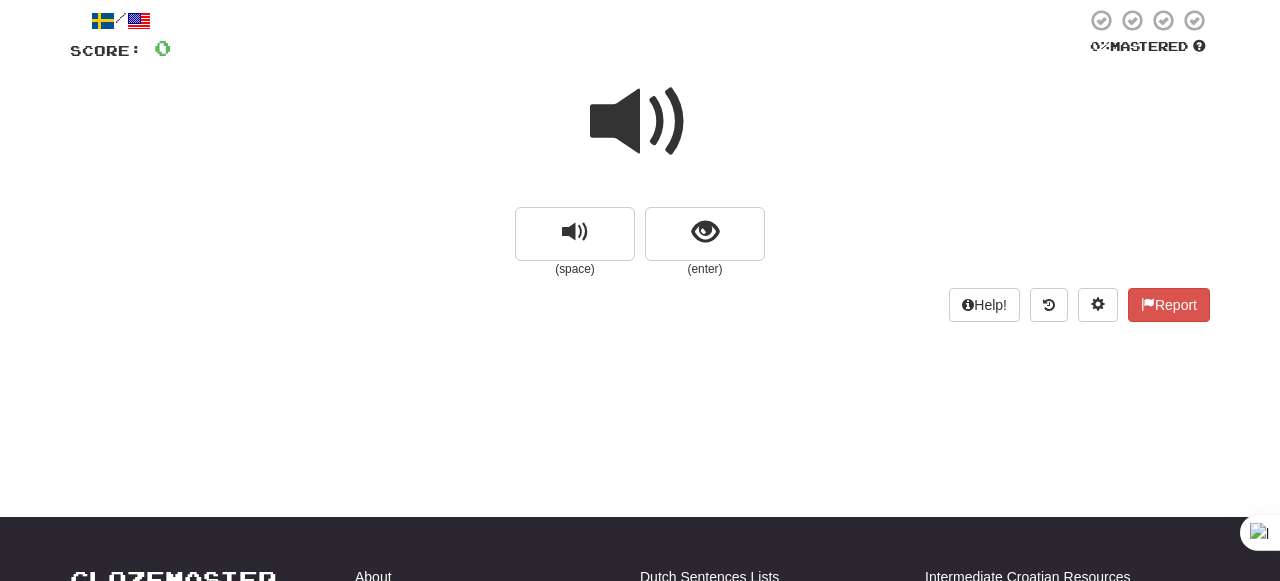 click at bounding box center [640, 122] 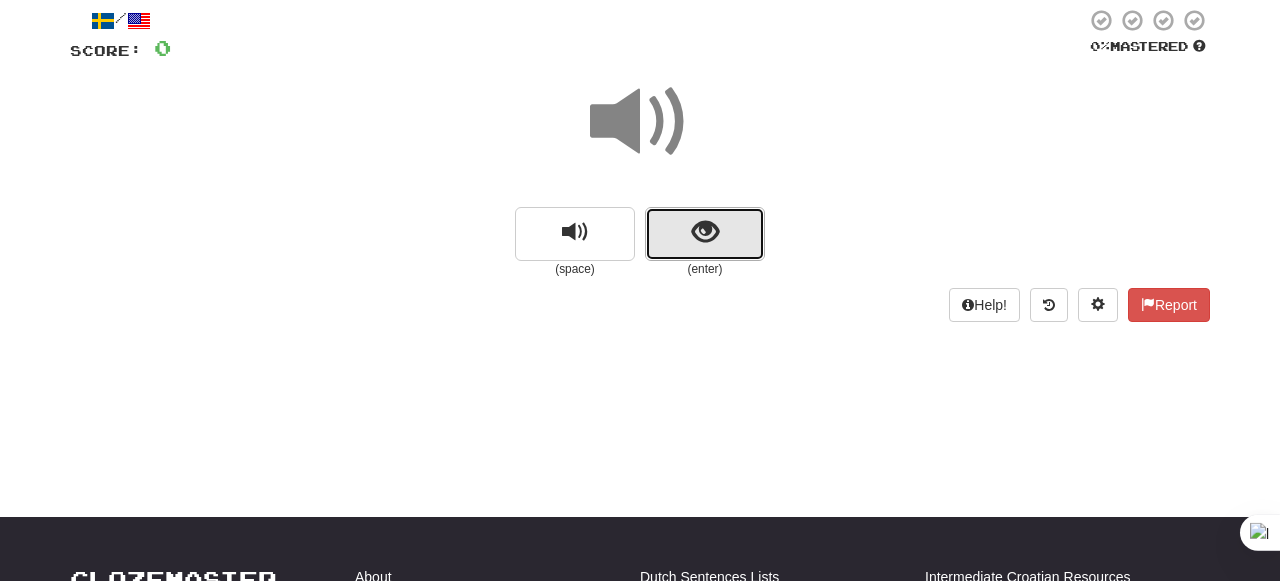 click at bounding box center (705, 234) 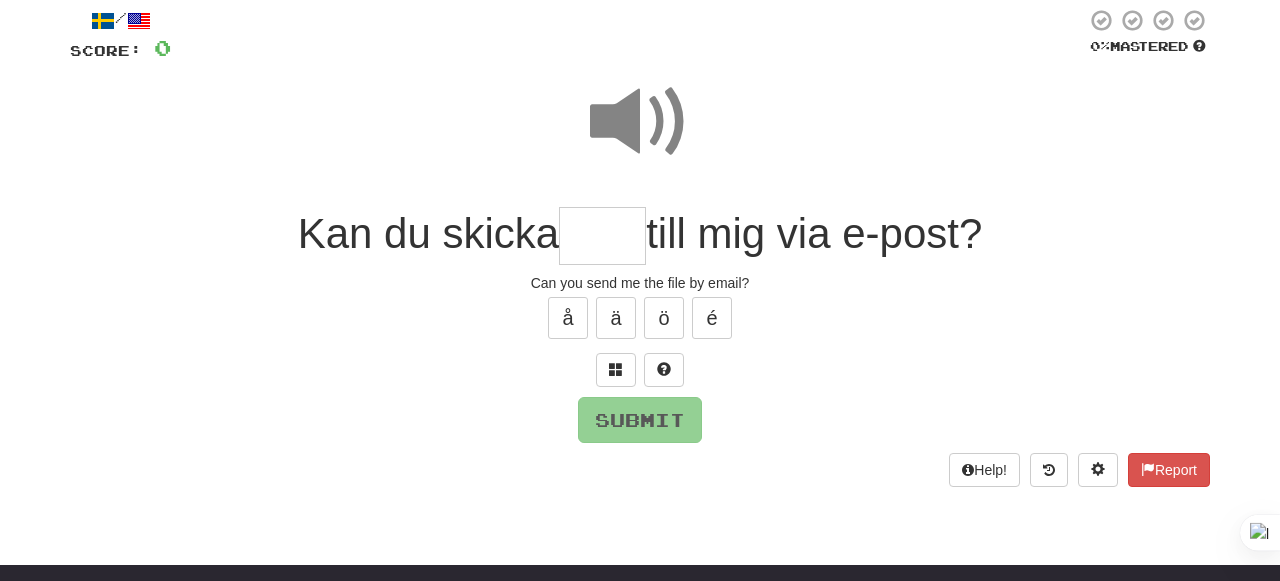 click at bounding box center (640, 122) 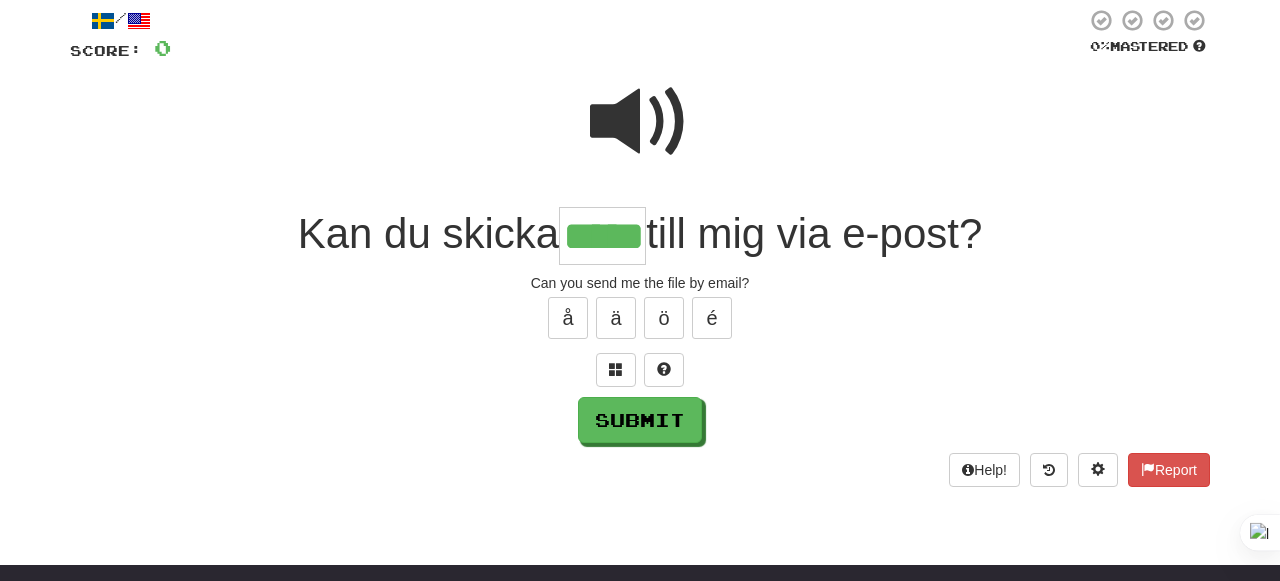 type on "*****" 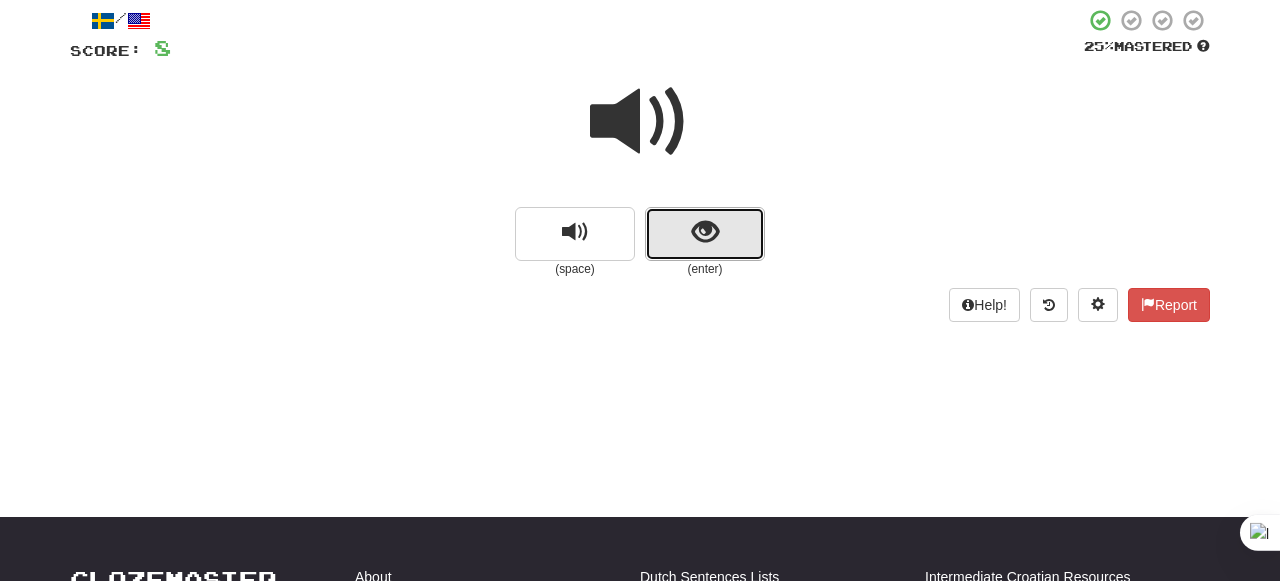 click at bounding box center (705, 234) 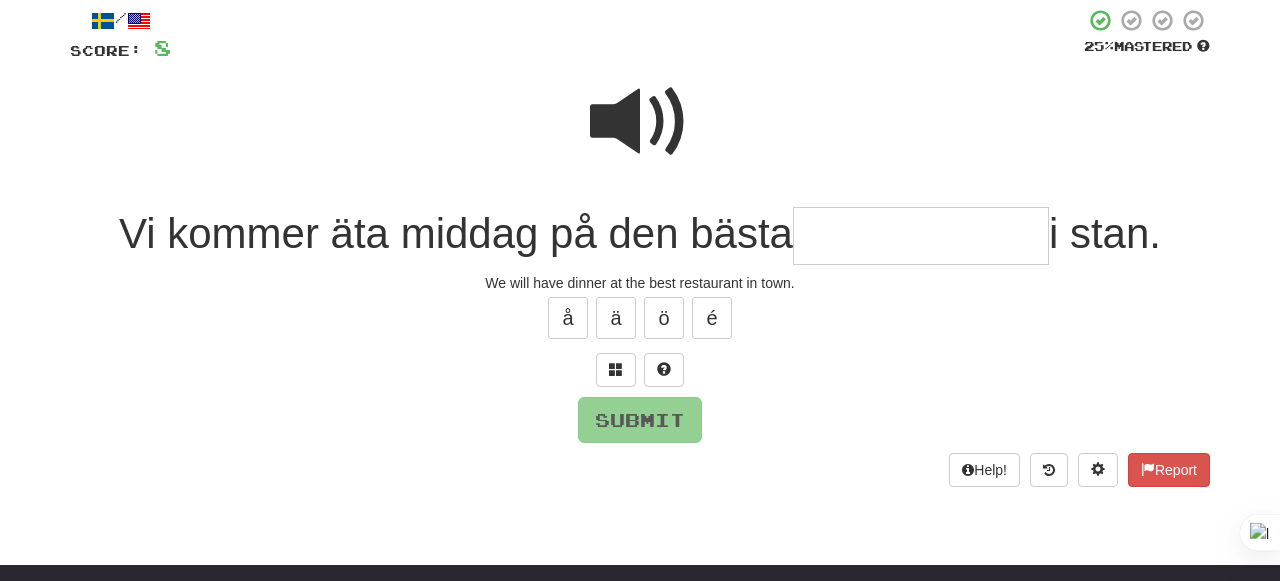 click at bounding box center (640, 122) 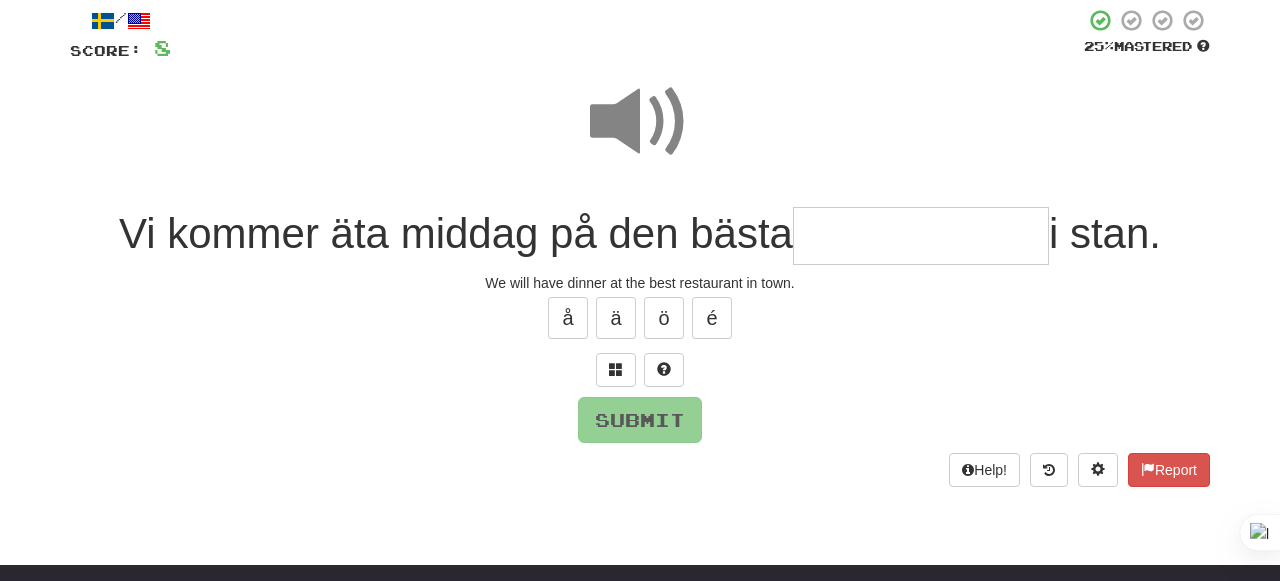 click at bounding box center (921, 236) 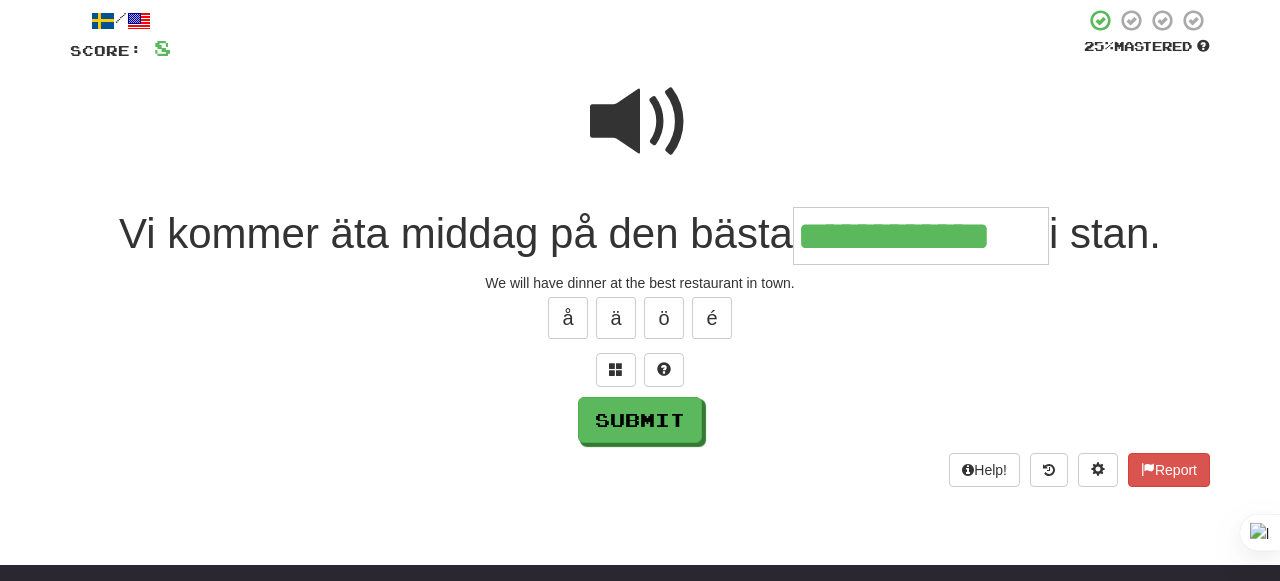 type on "**********" 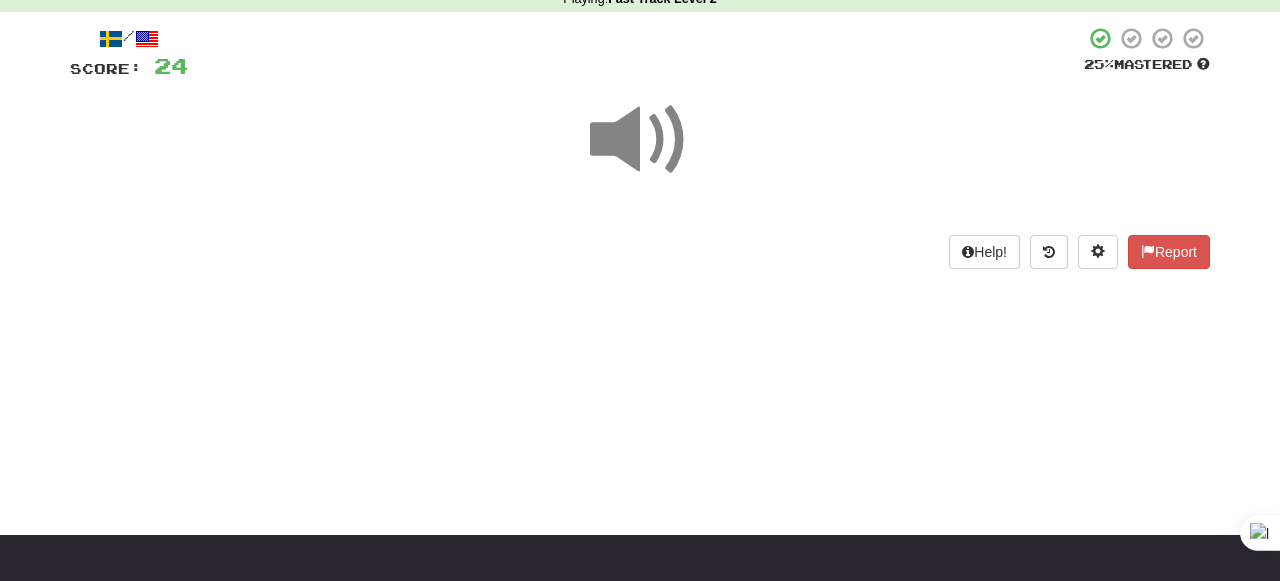 scroll, scrollTop: 0, scrollLeft: 0, axis: both 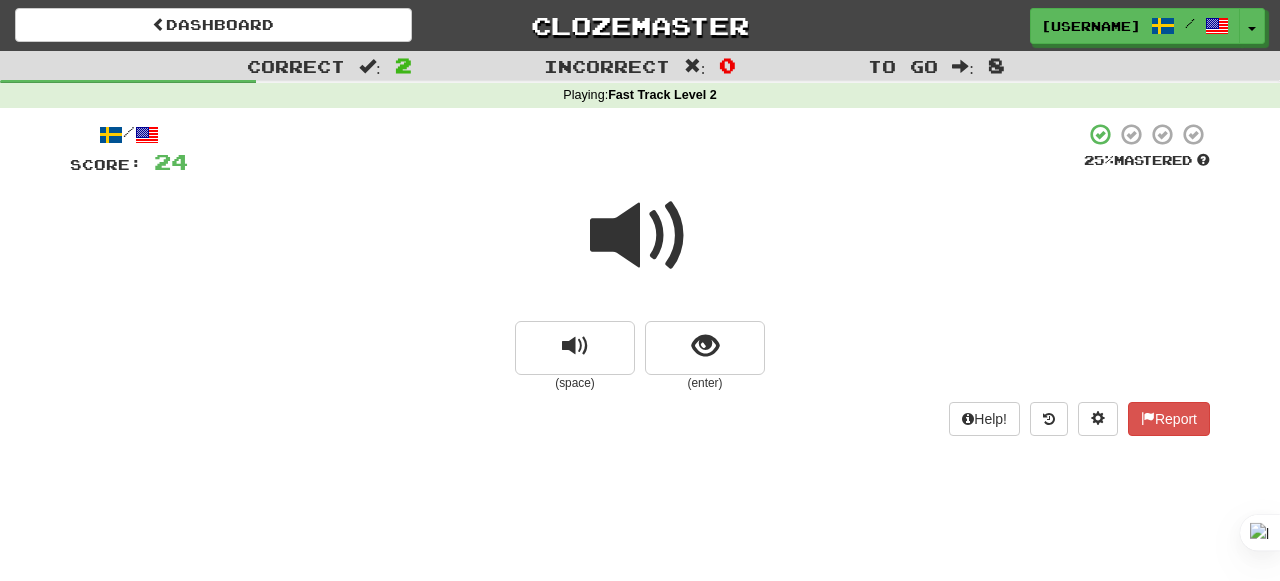 click at bounding box center (640, 236) 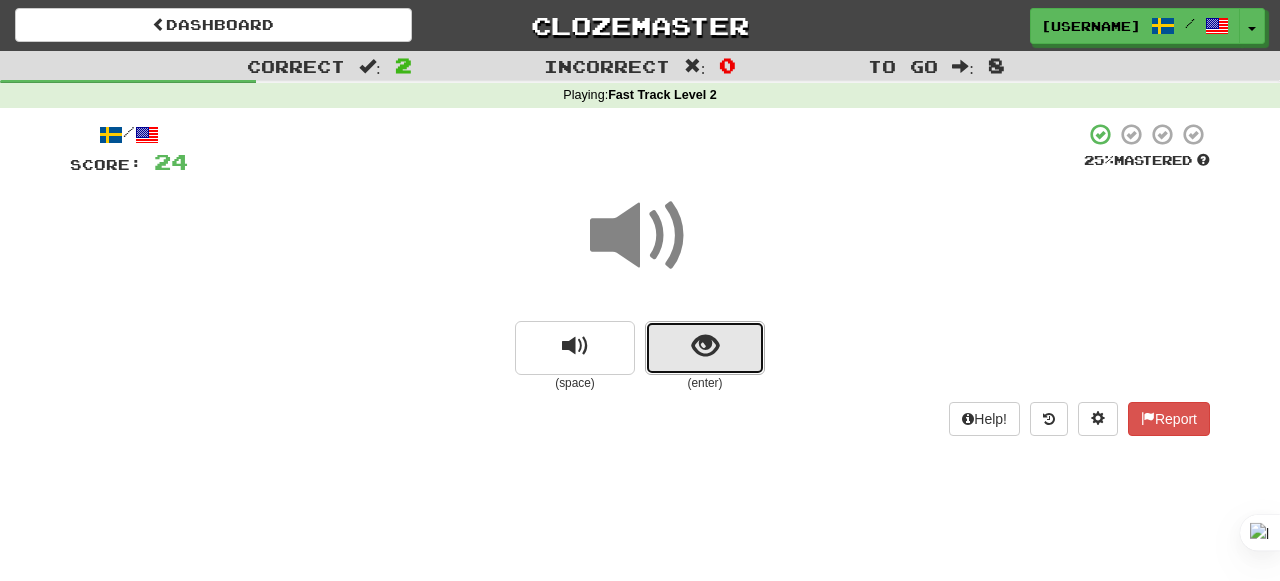 click at bounding box center (705, 348) 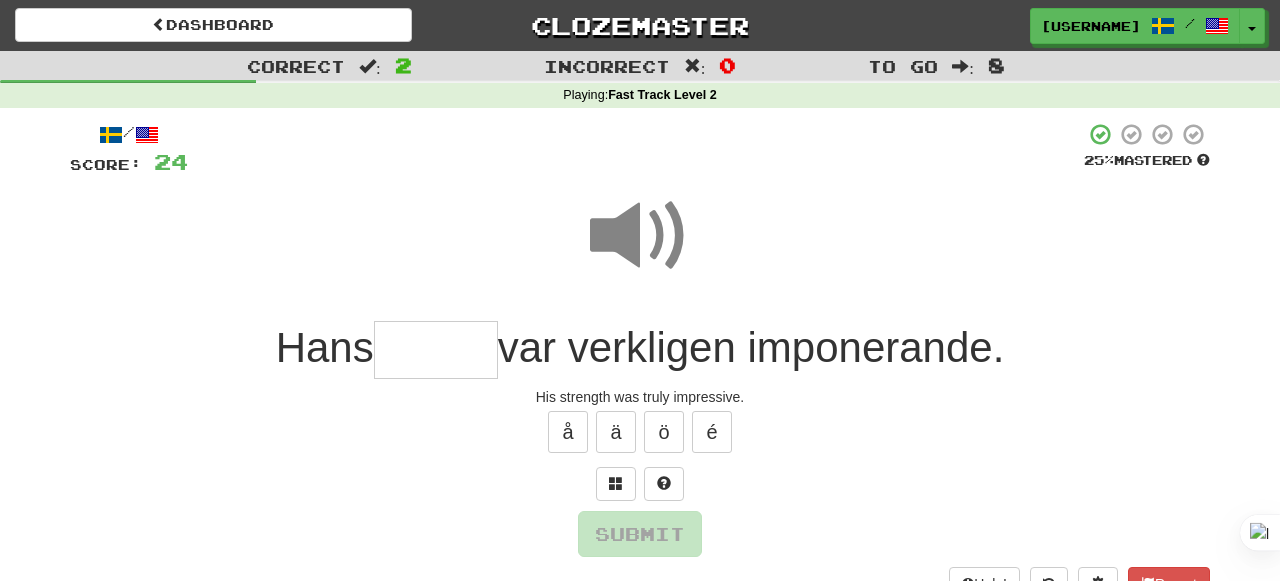 click at bounding box center (640, 236) 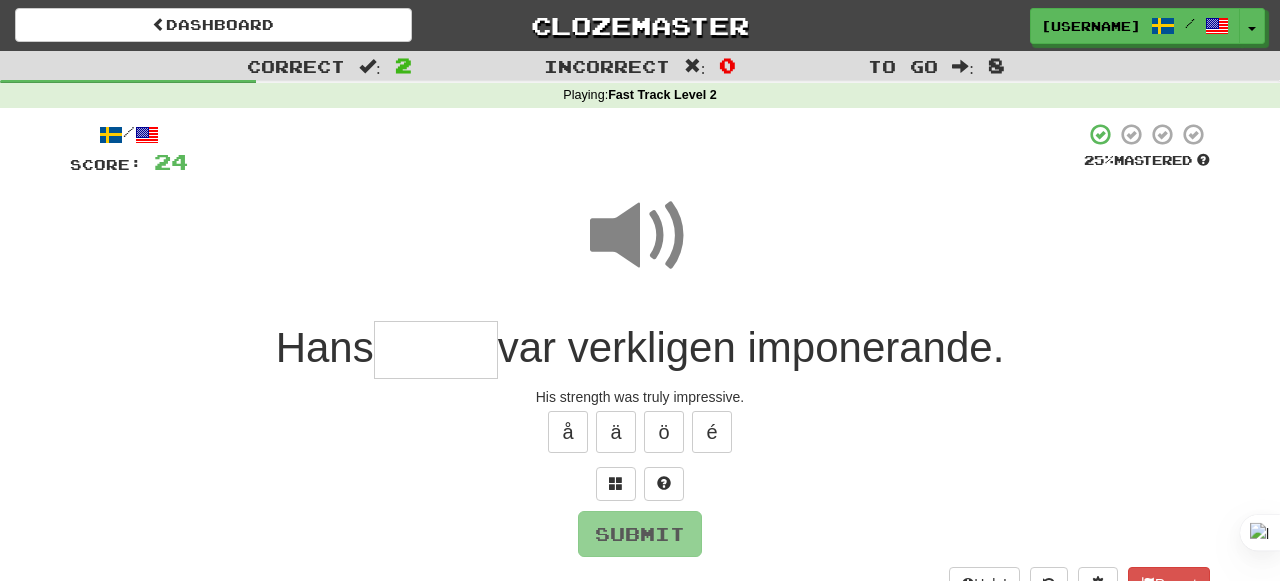 click at bounding box center [436, 350] 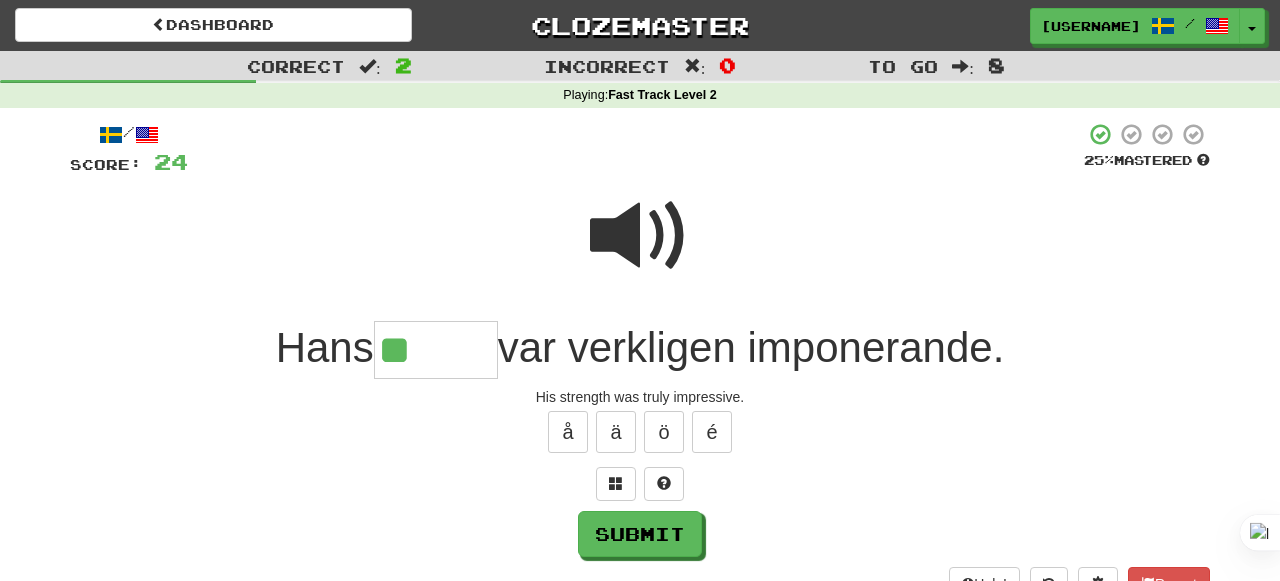 click at bounding box center (640, 249) 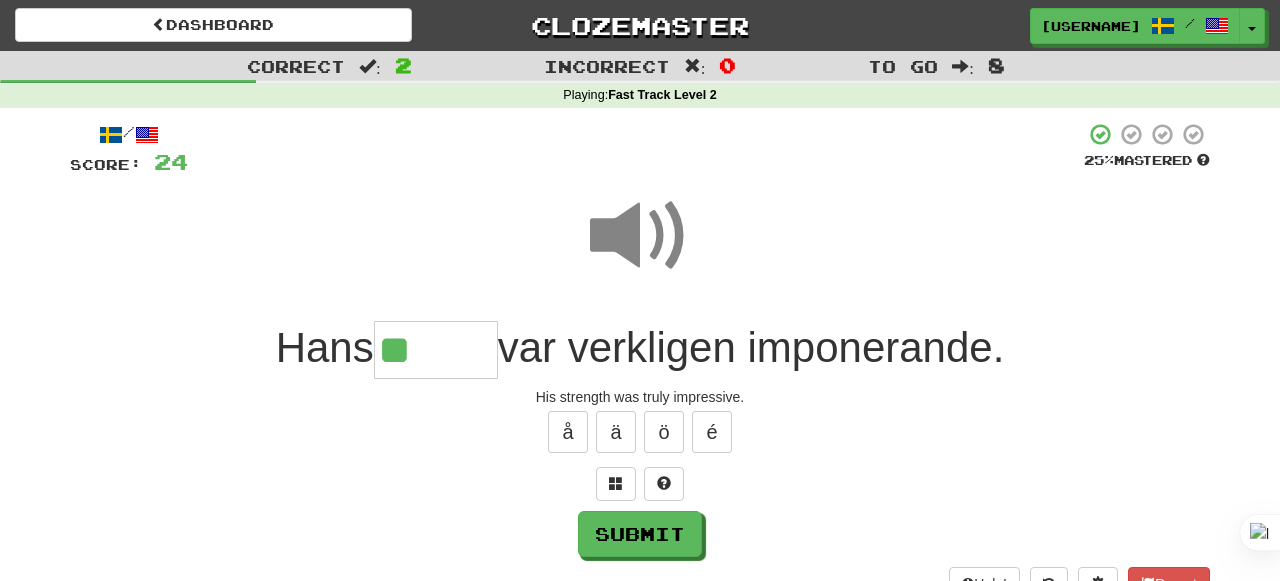 click on "**" at bounding box center (436, 350) 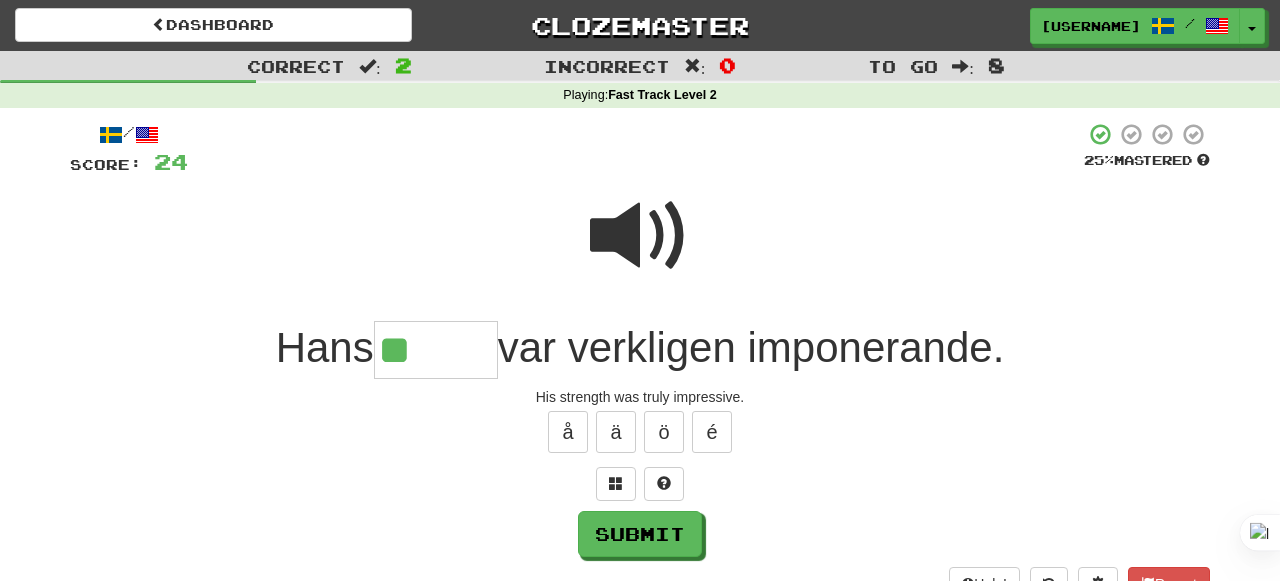 click on "**" at bounding box center [436, 350] 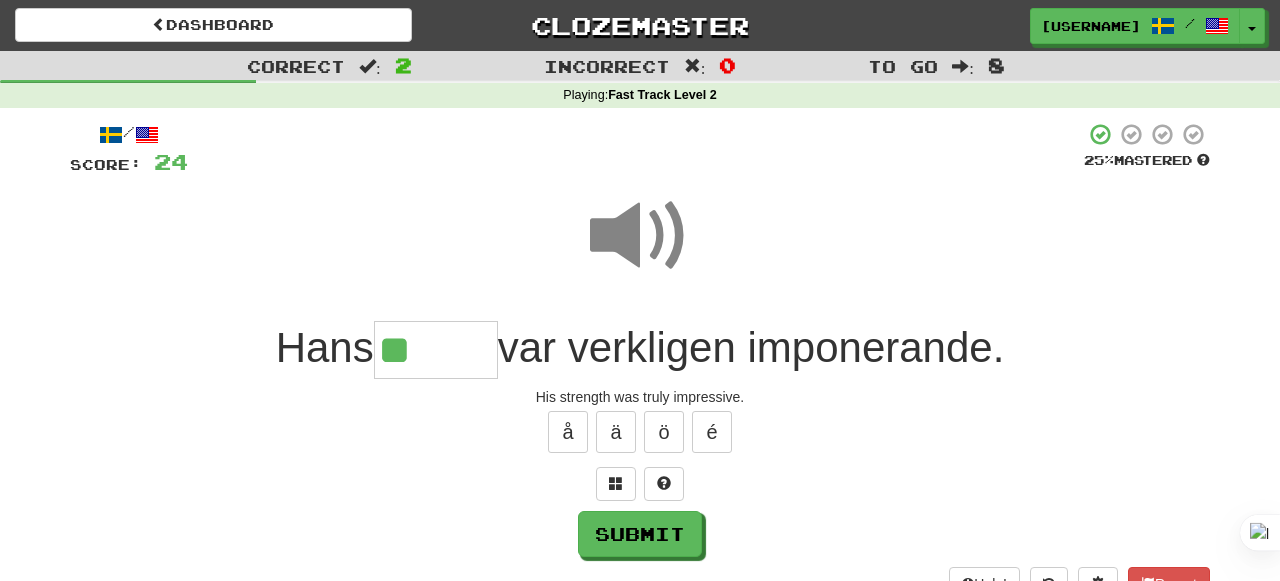 click on "**" at bounding box center [436, 350] 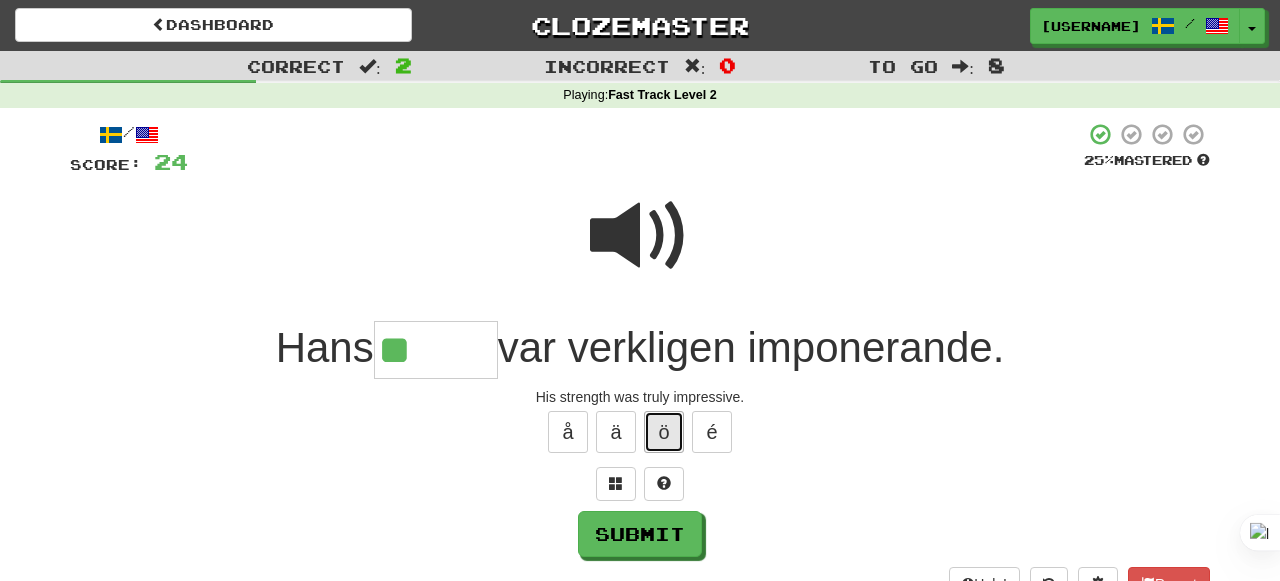click on "ö" at bounding box center (664, 432) 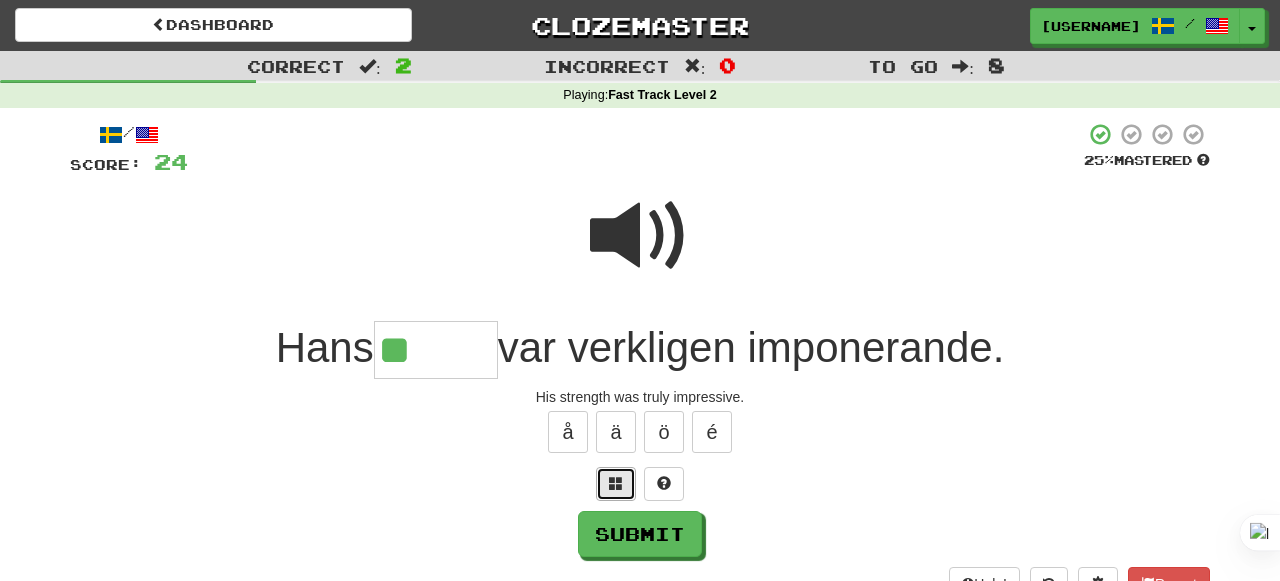 click at bounding box center [616, 483] 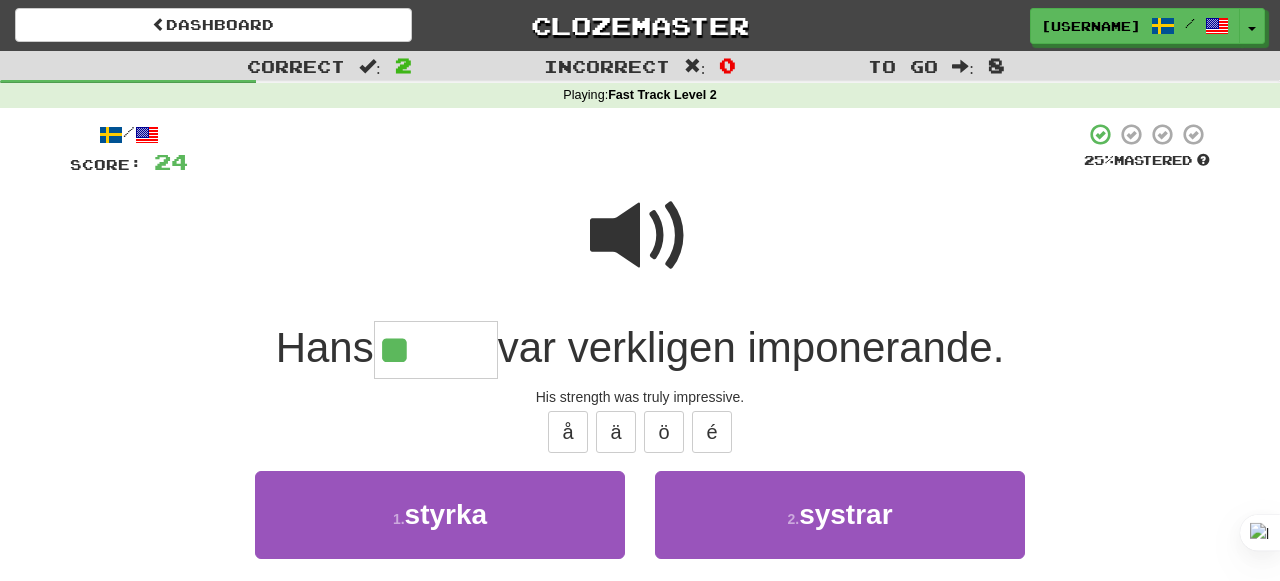 click on "**" at bounding box center (436, 350) 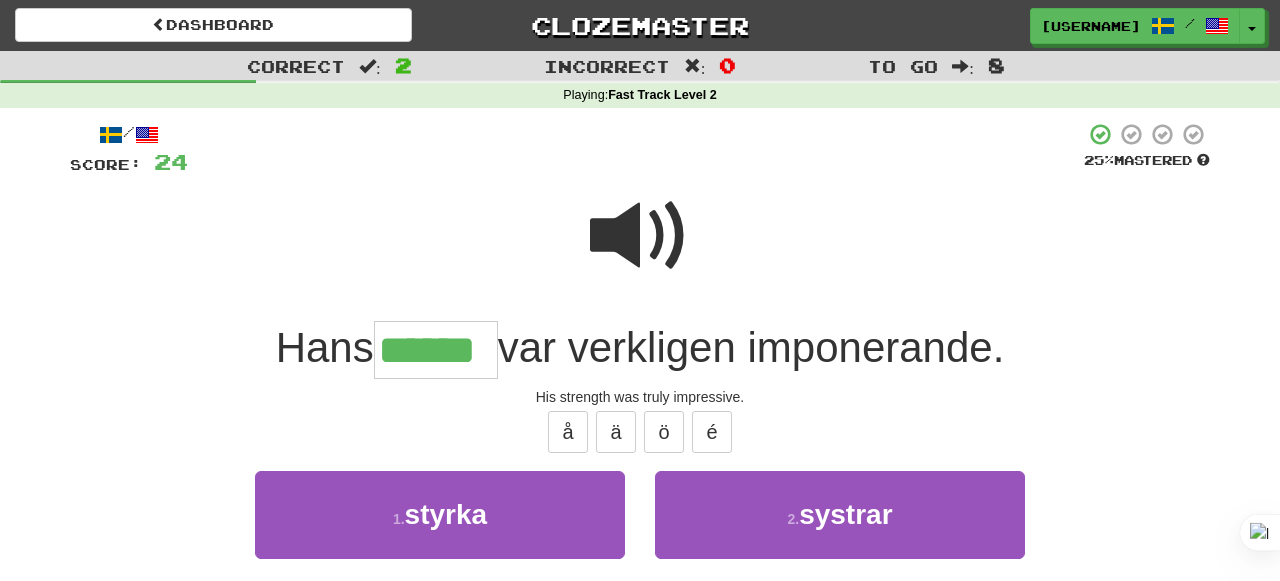 type on "******" 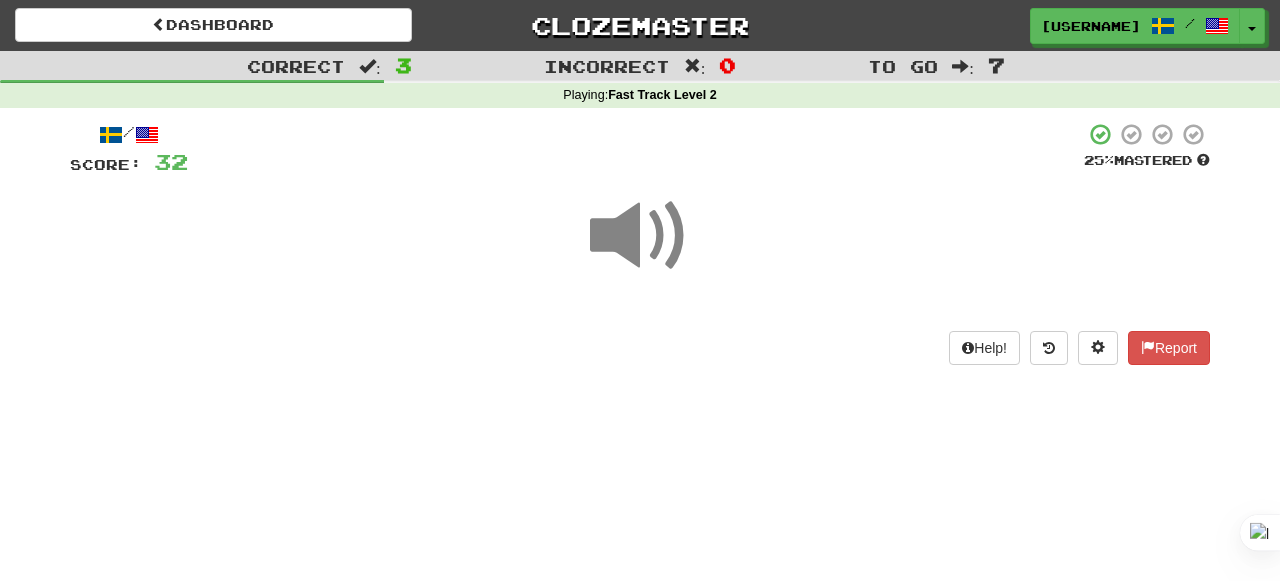 click at bounding box center [640, 236] 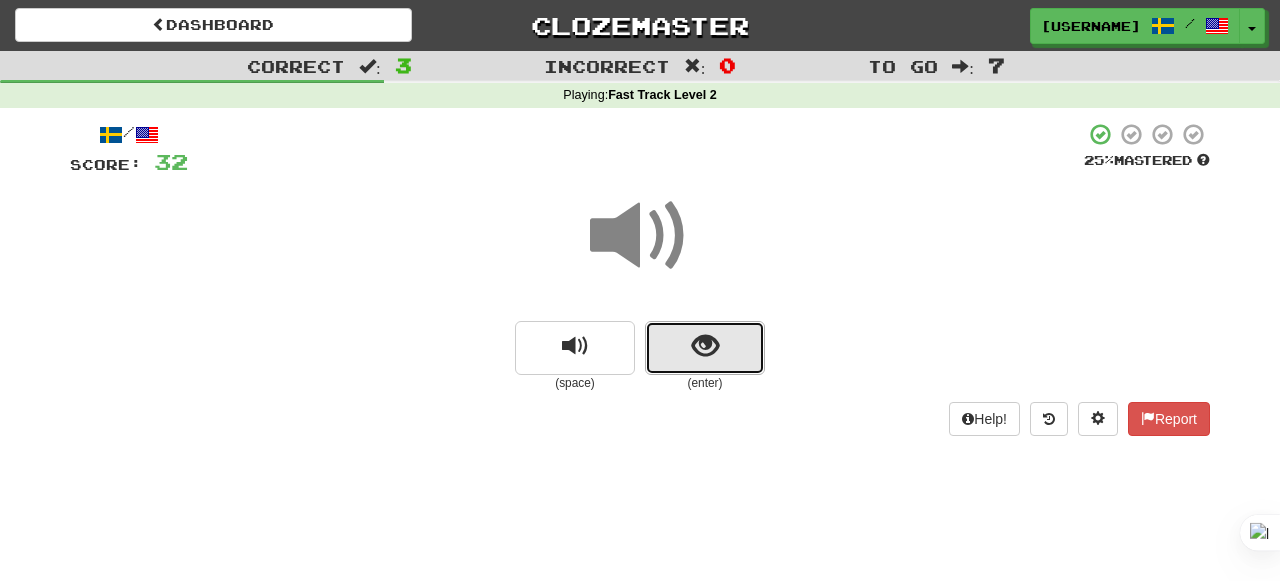 click at bounding box center (705, 346) 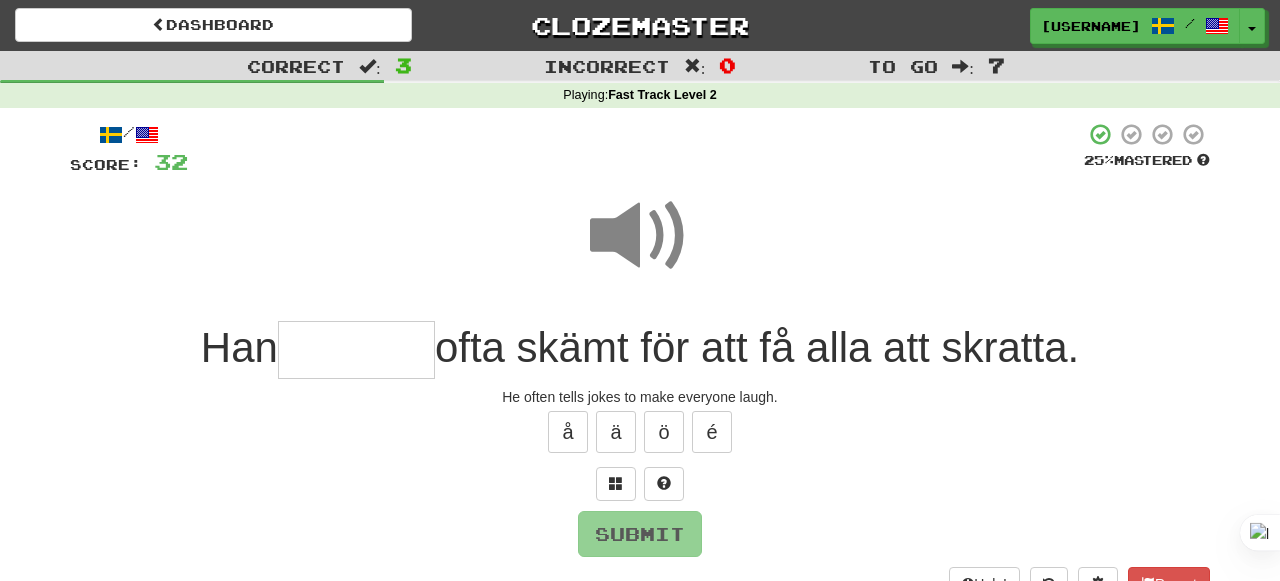 click at bounding box center (356, 350) 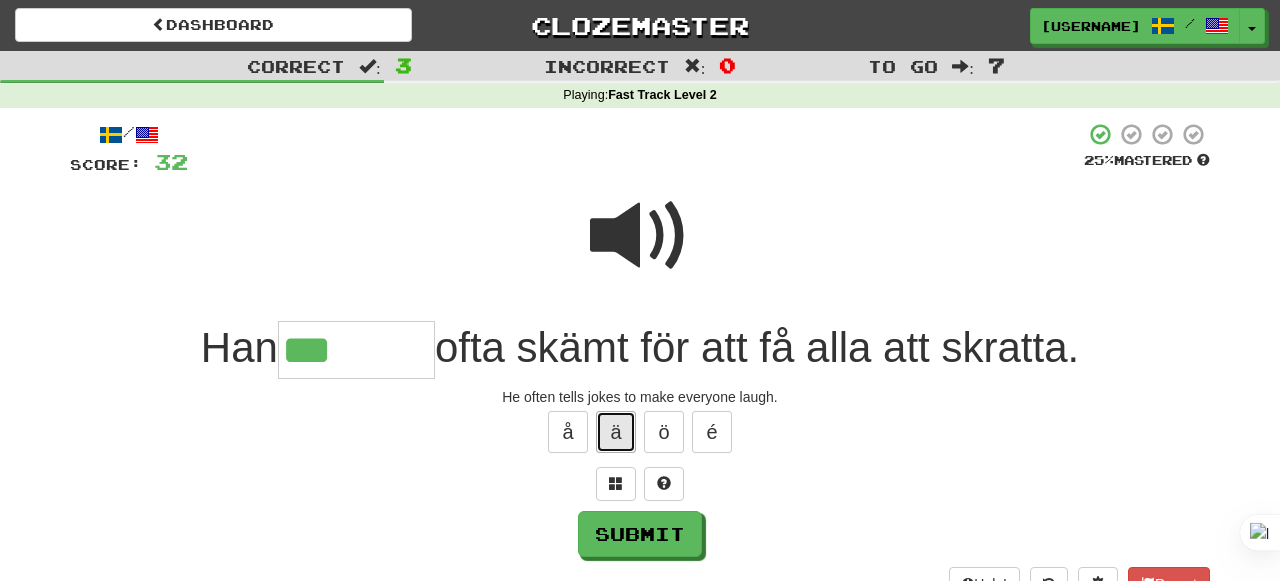 click on "ä" at bounding box center [616, 432] 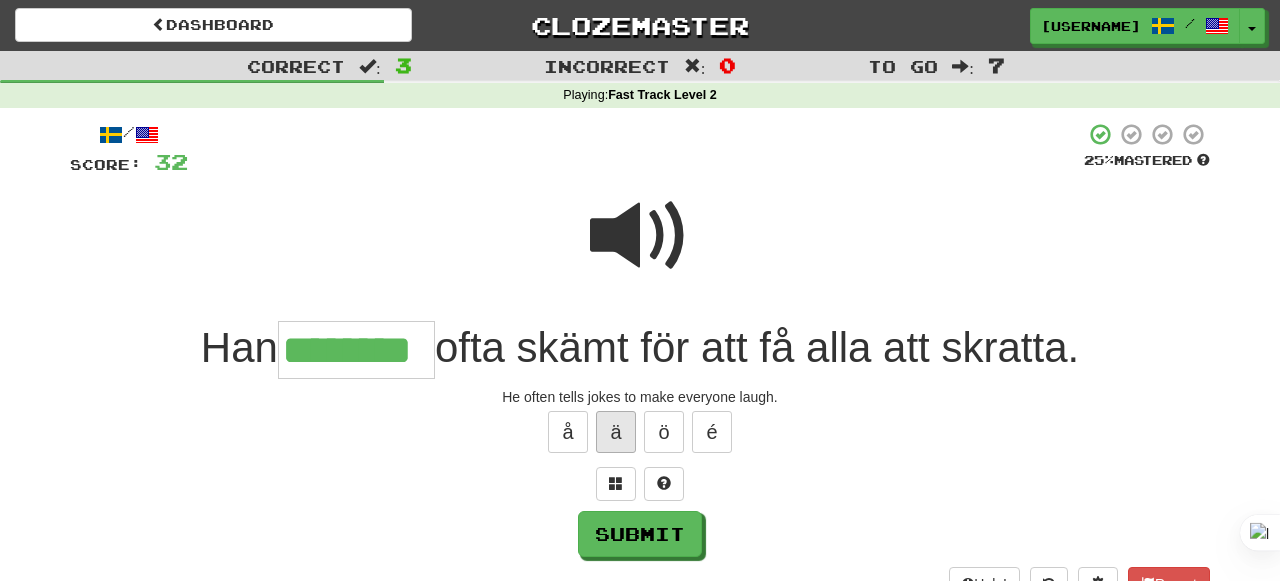 type on "********" 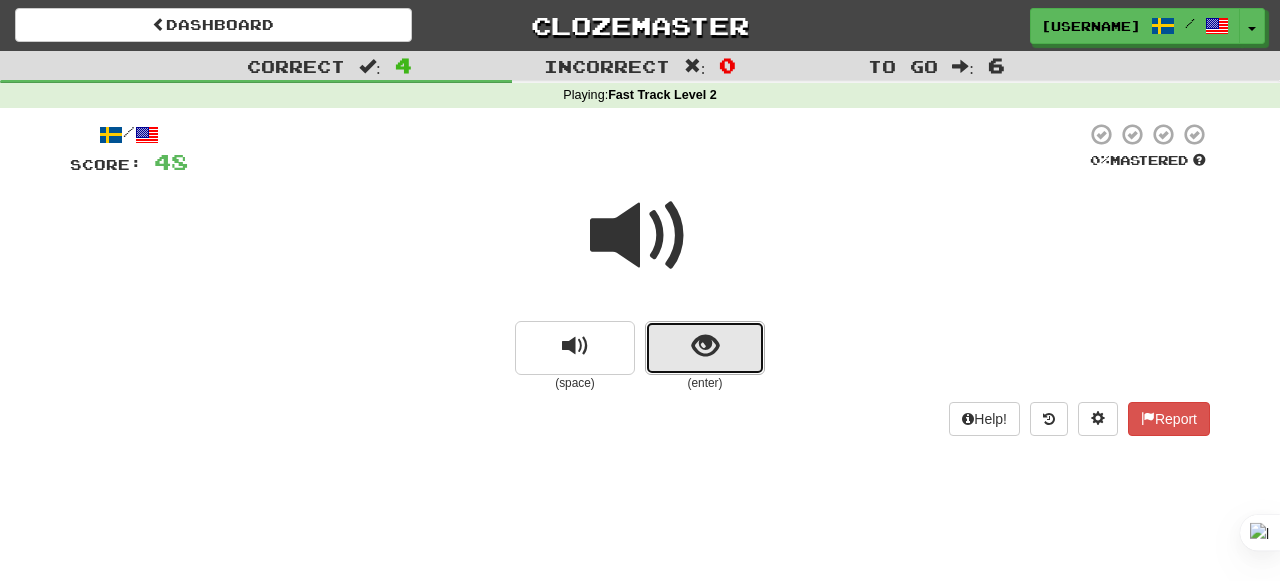 click at bounding box center (705, 348) 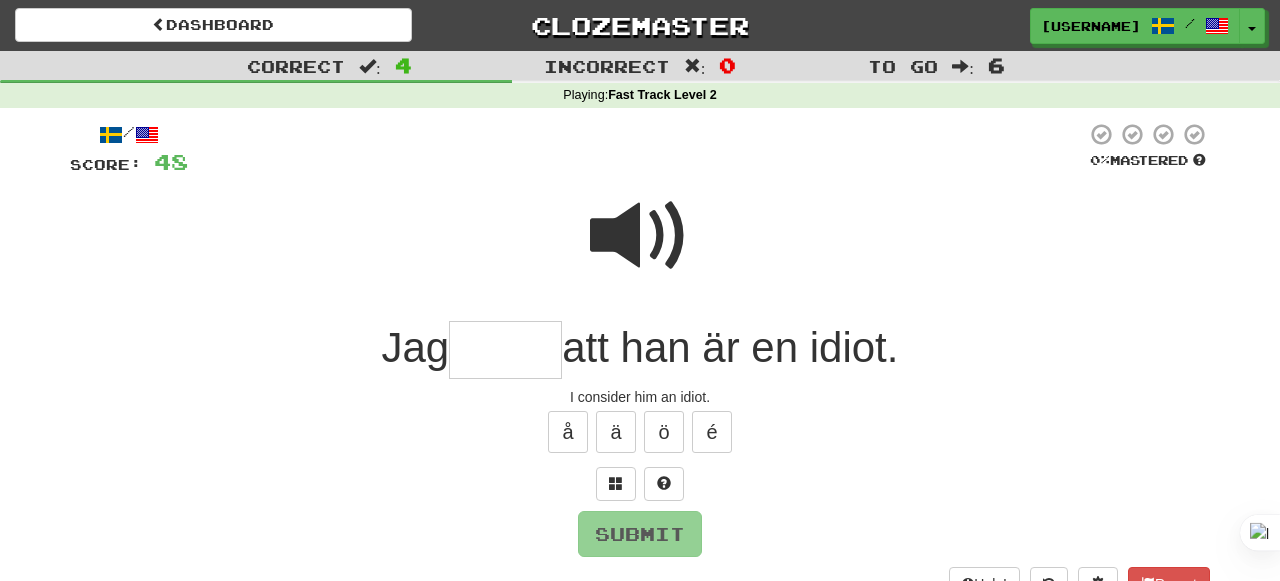 click at bounding box center (640, 236) 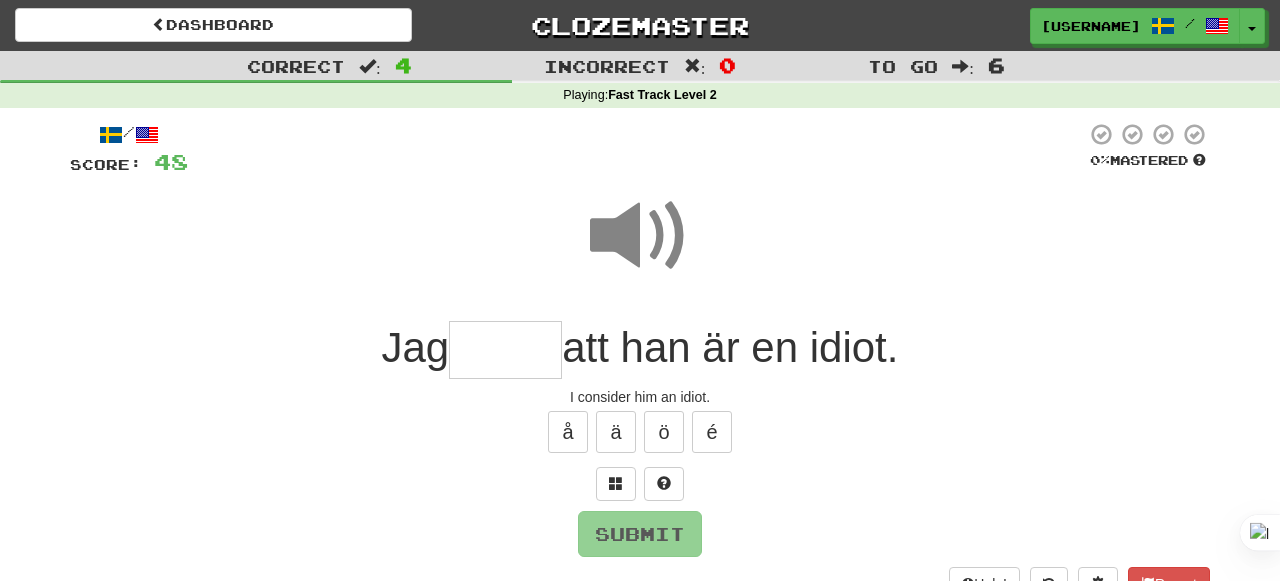 click at bounding box center [505, 350] 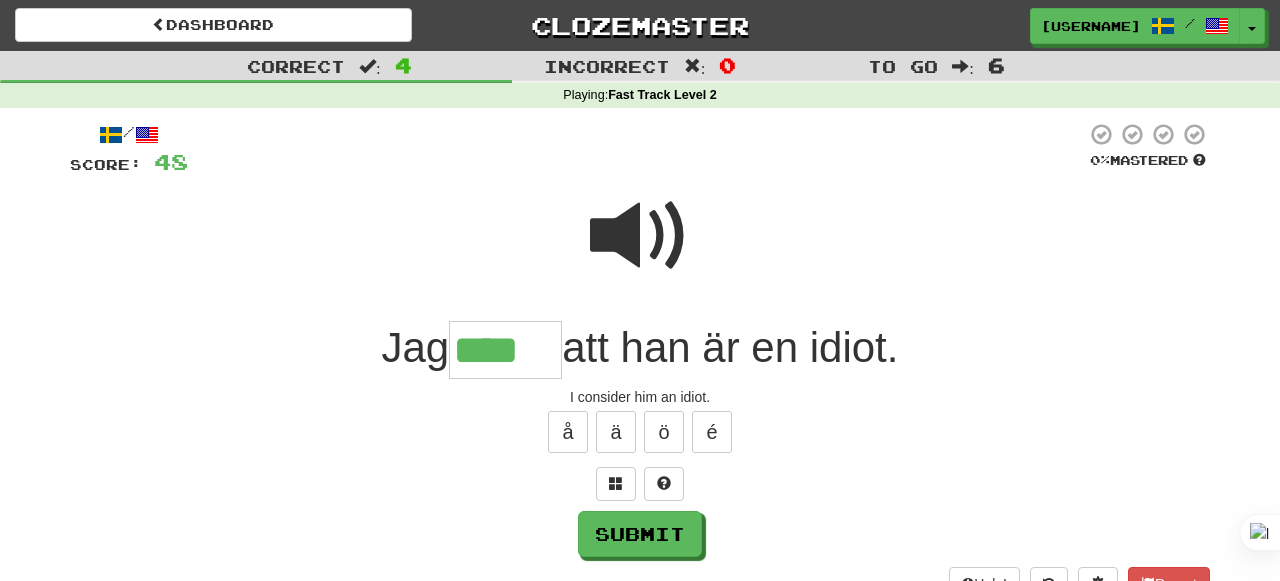 scroll, scrollTop: 0, scrollLeft: 0, axis: both 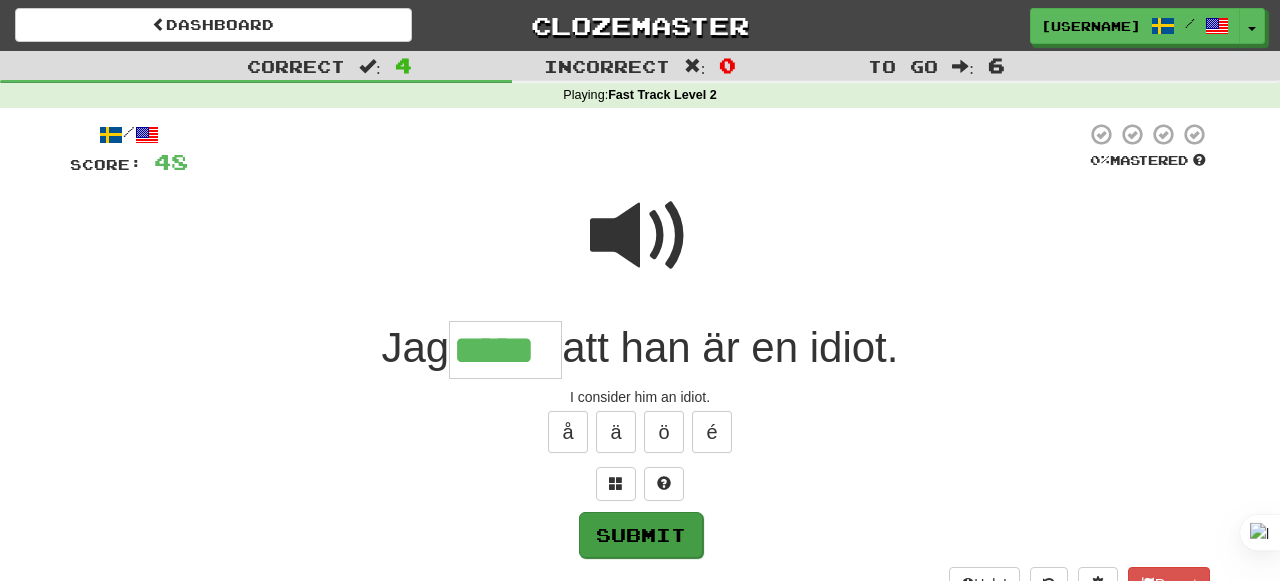 type on "*****" 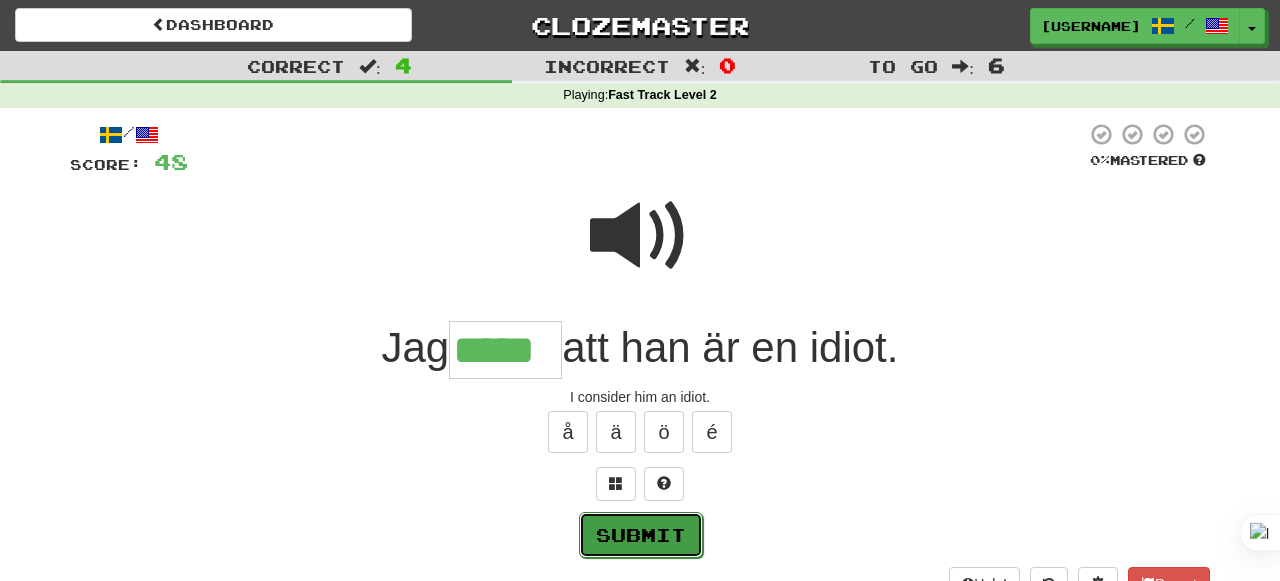 click on "Submit" at bounding box center (641, 535) 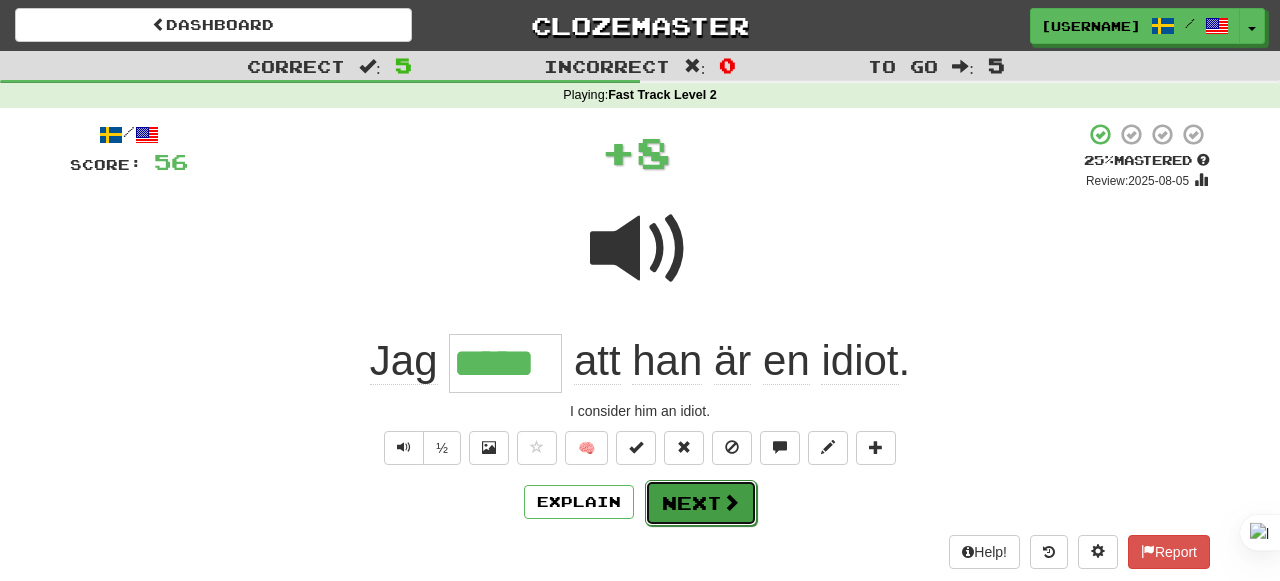 click on "Next" at bounding box center [701, 503] 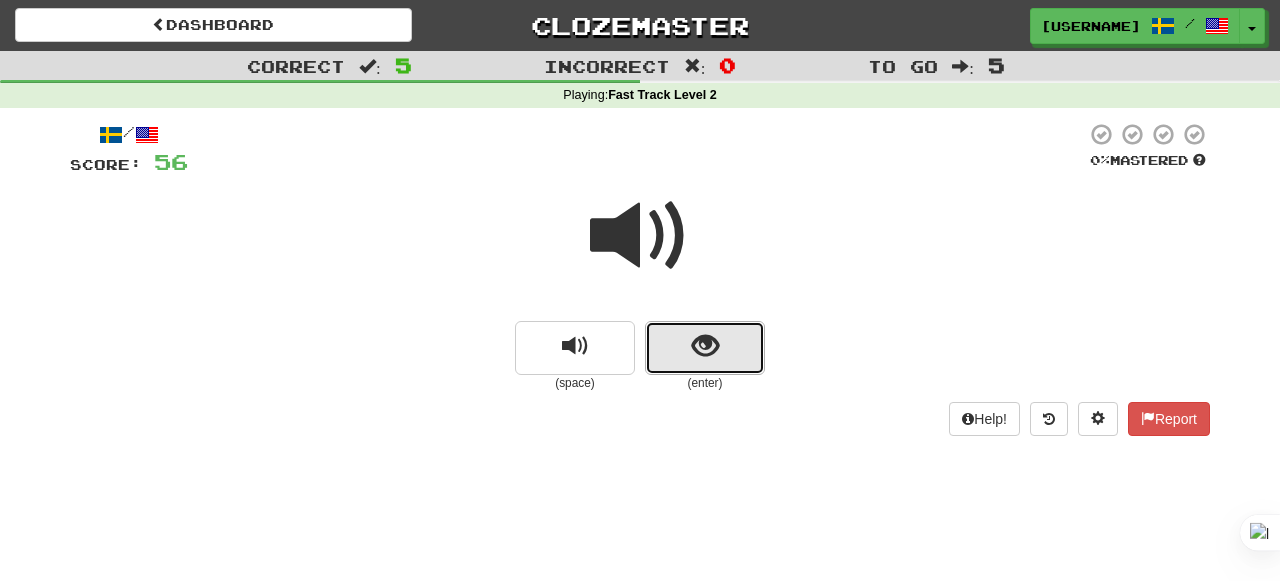 click at bounding box center (705, 348) 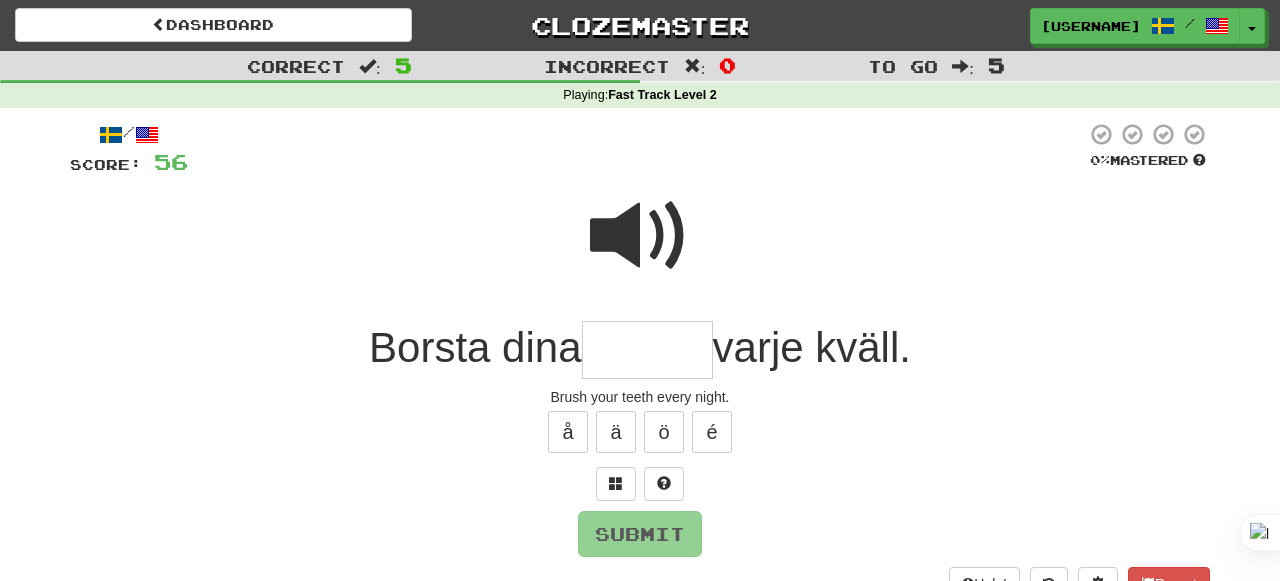 click at bounding box center [640, 236] 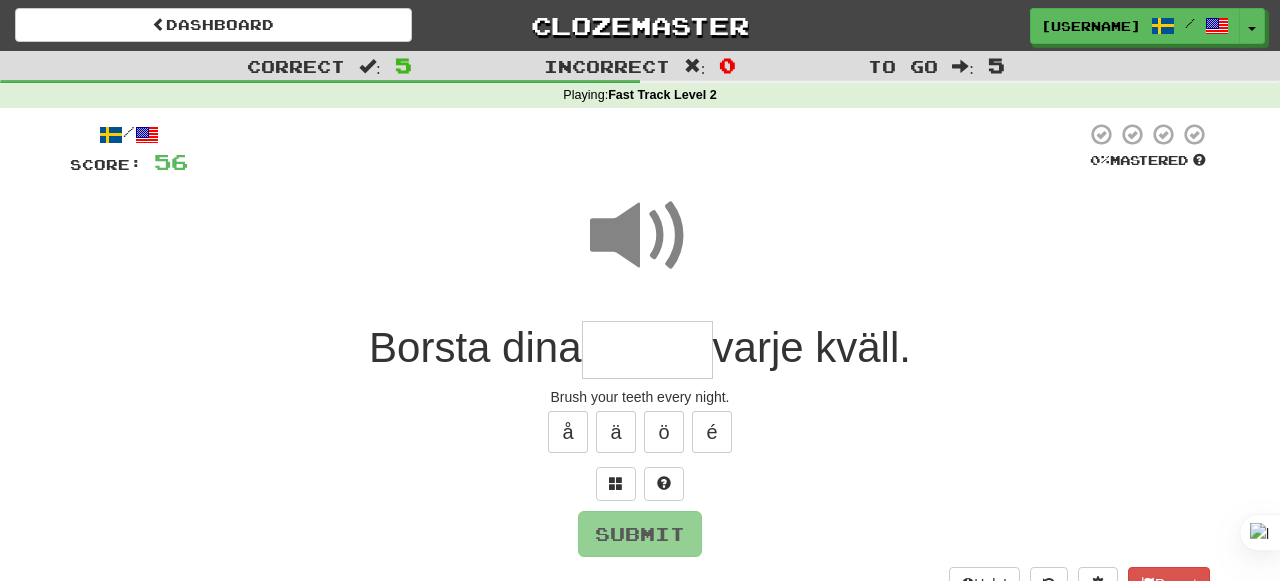 click at bounding box center [647, 350] 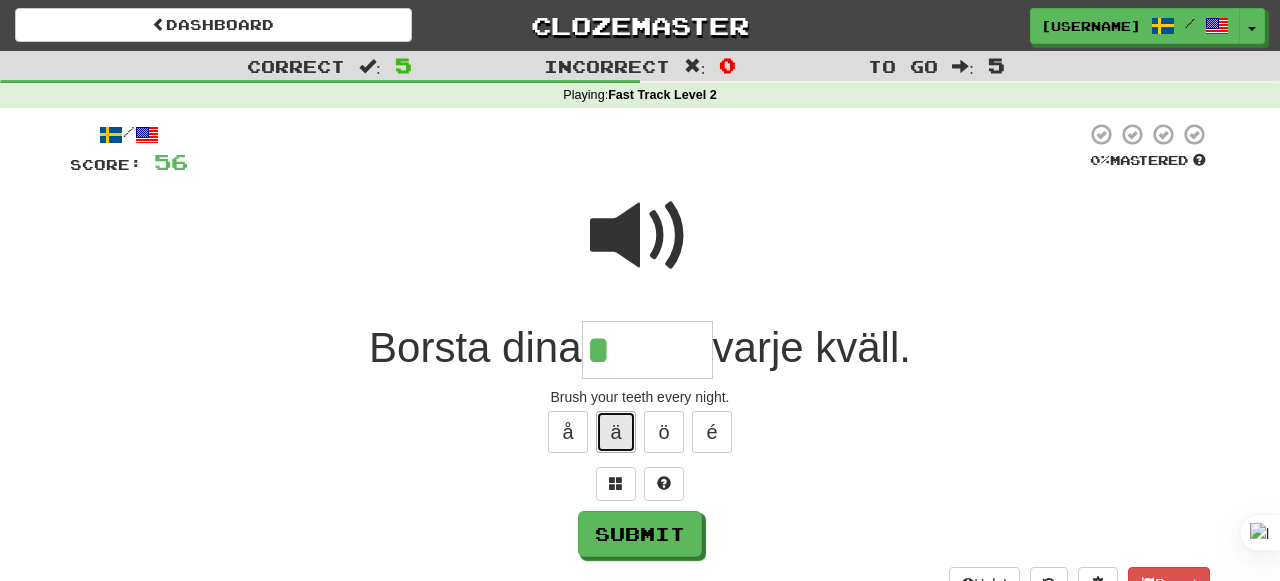 click on "ä" at bounding box center [616, 432] 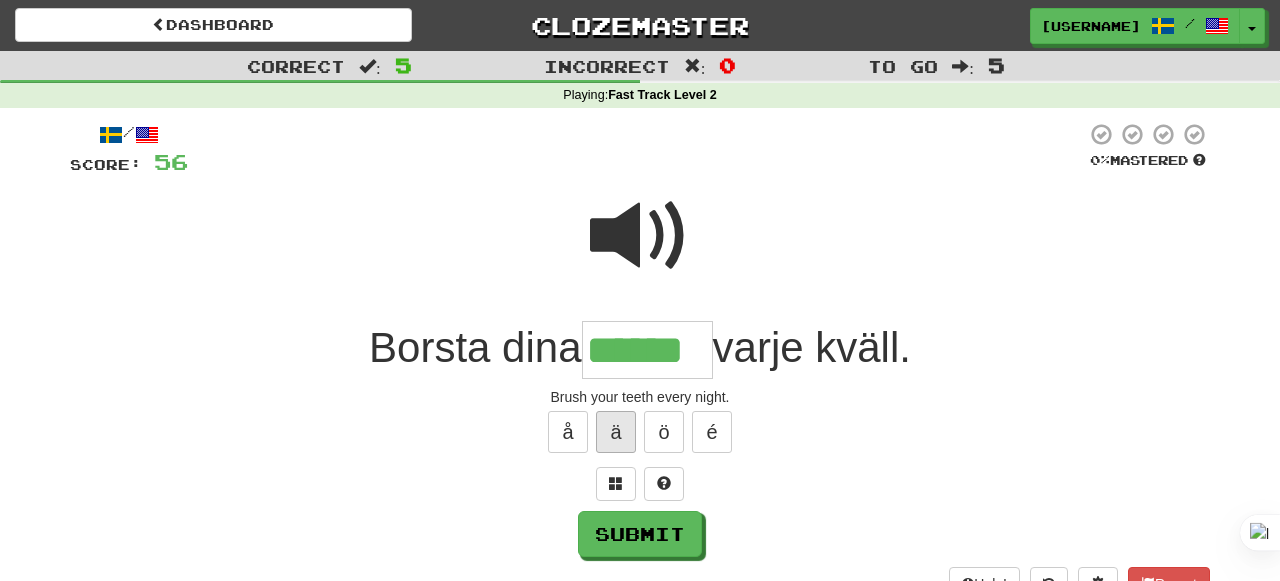 type on "******" 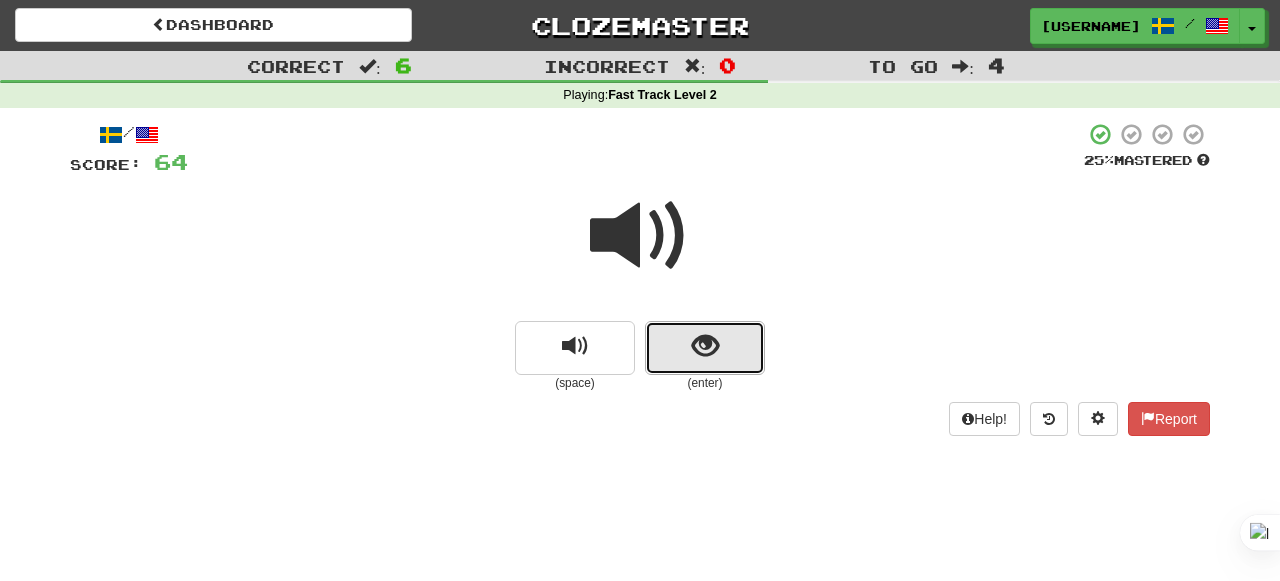 click at bounding box center (705, 348) 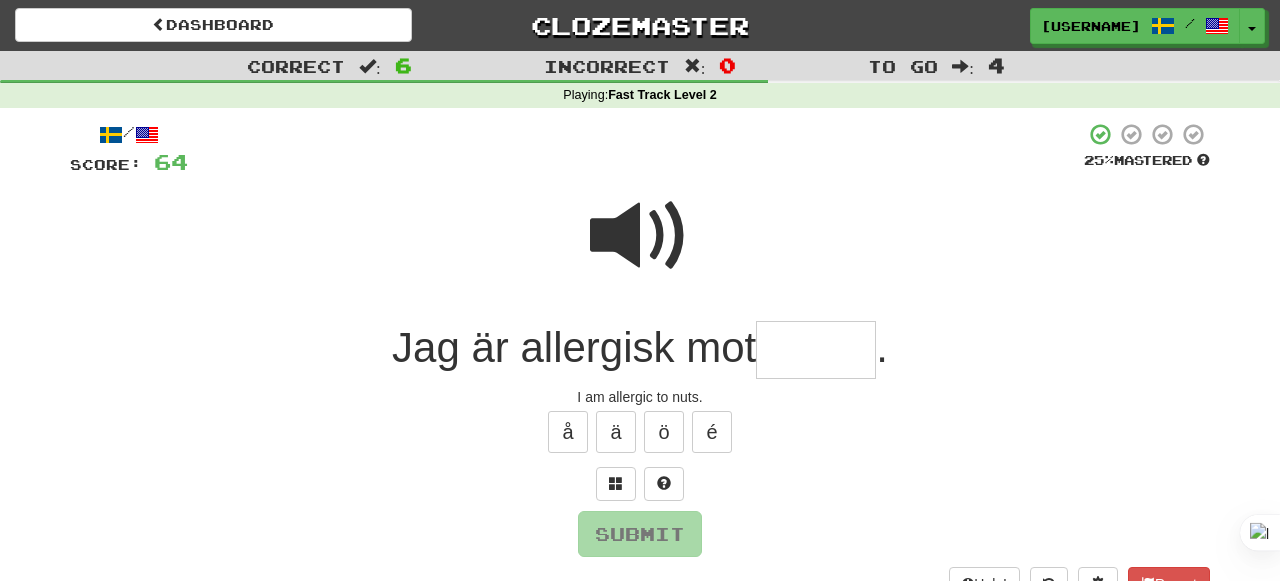 click at bounding box center [640, 236] 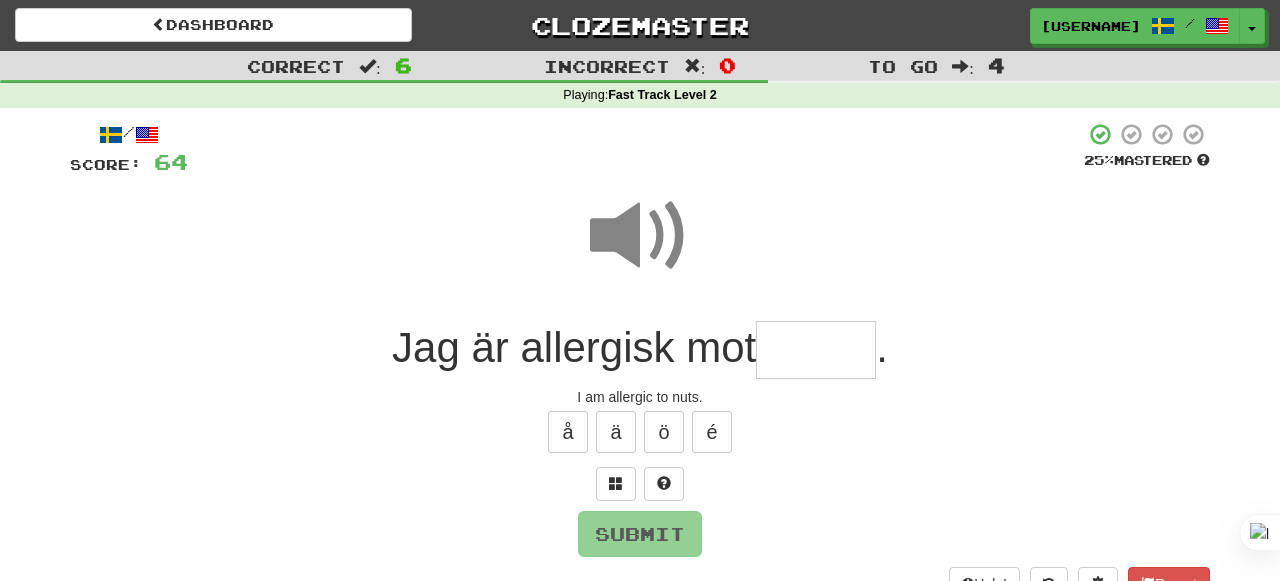 click at bounding box center (816, 350) 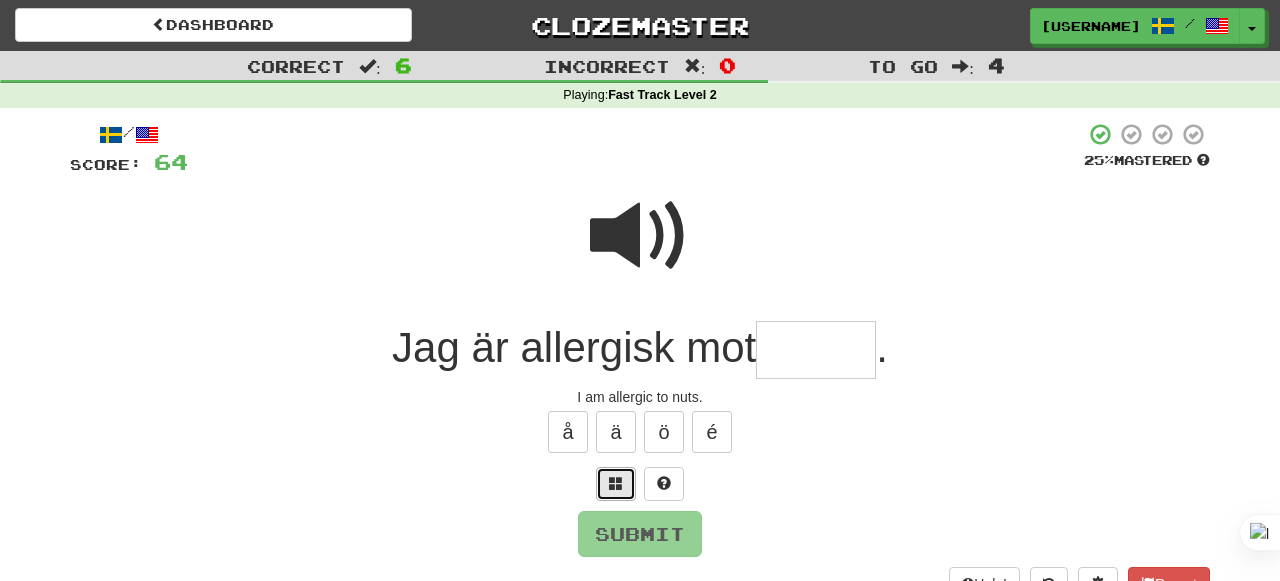 click at bounding box center (616, 484) 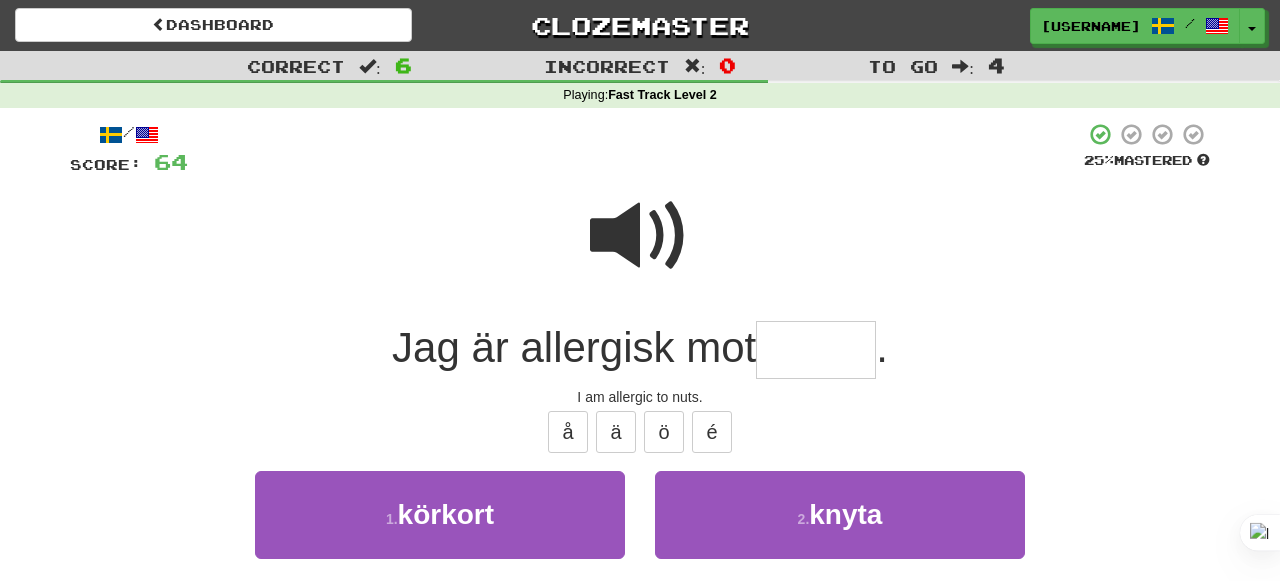 click at bounding box center (816, 350) 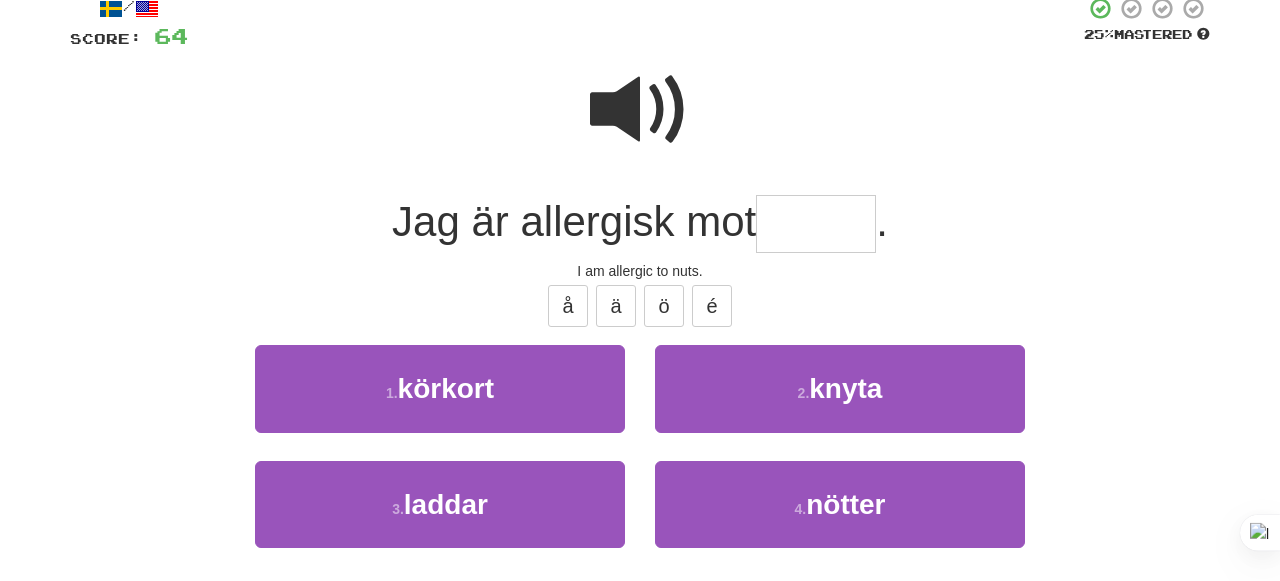 scroll, scrollTop: 120, scrollLeft: 0, axis: vertical 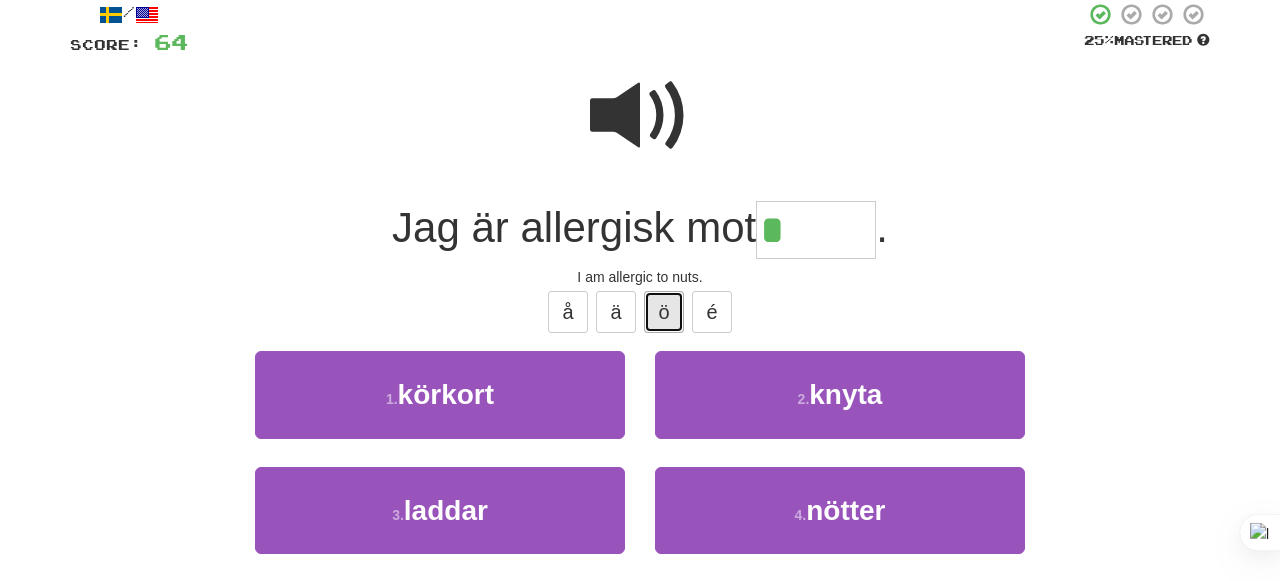 click on "ö" at bounding box center (664, 312) 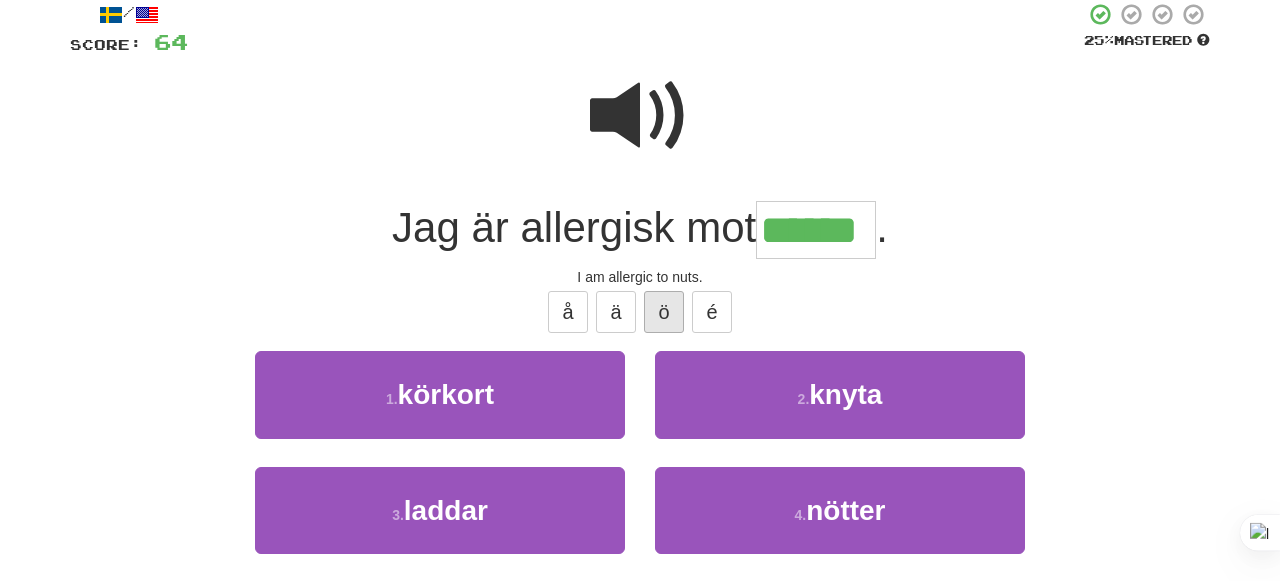 type on "******" 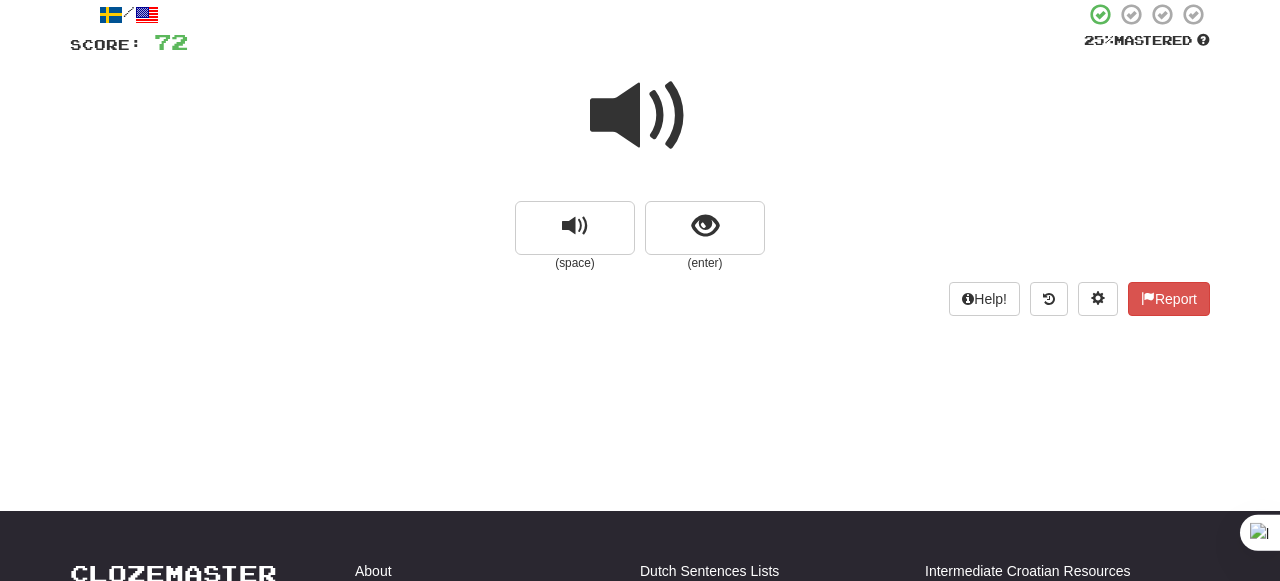 click at bounding box center [640, 129] 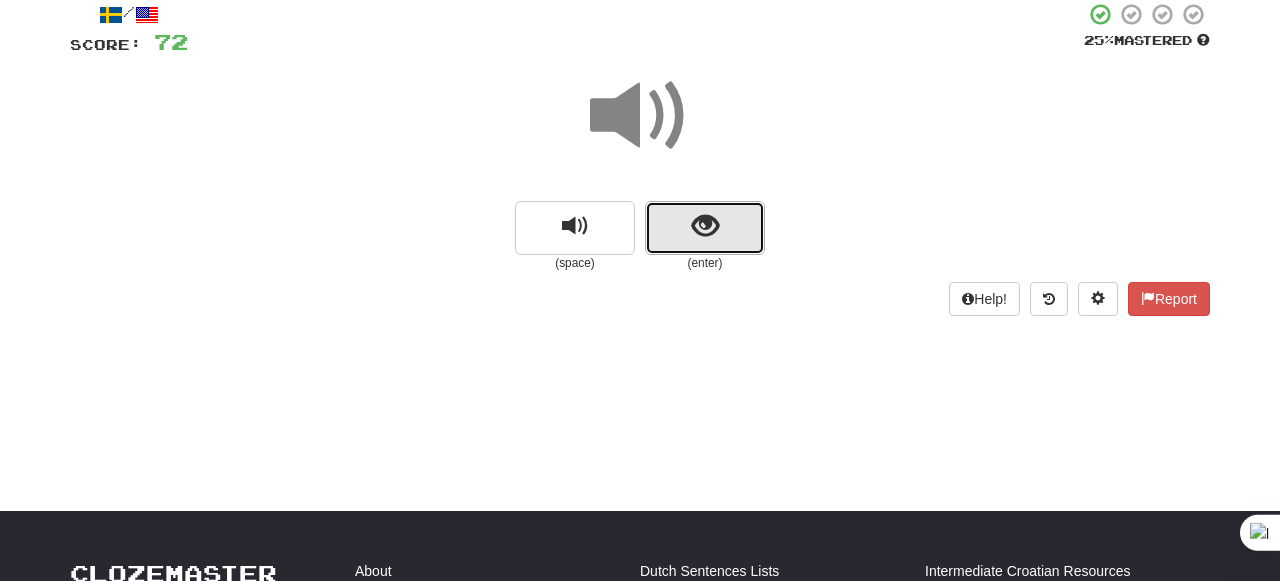 click at bounding box center [705, 228] 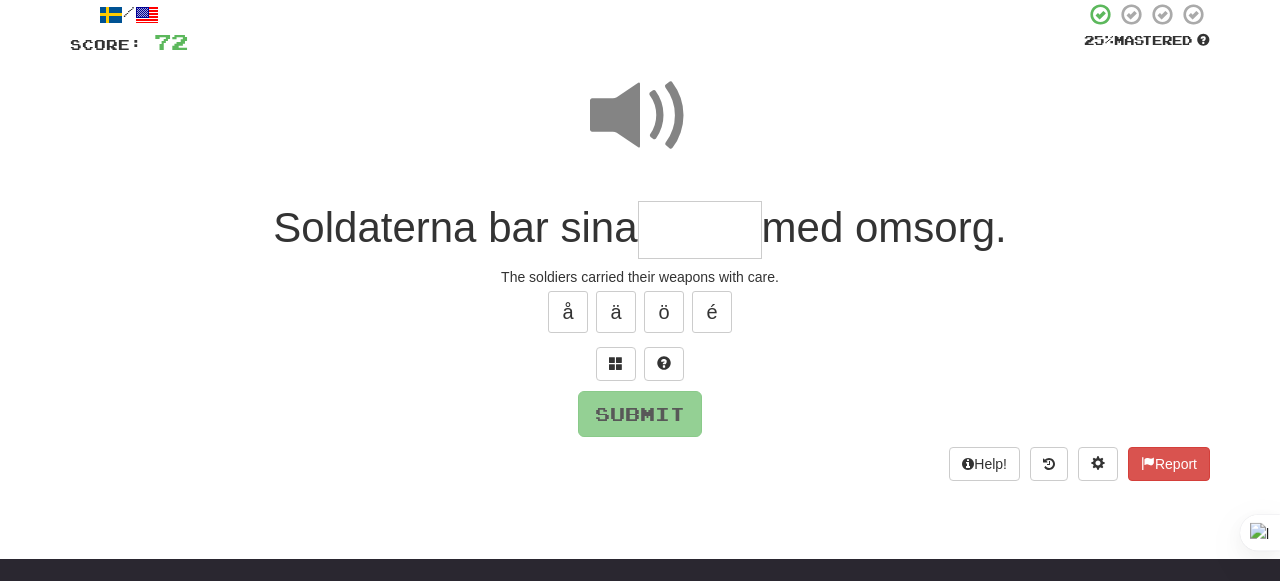 click at bounding box center (640, 116) 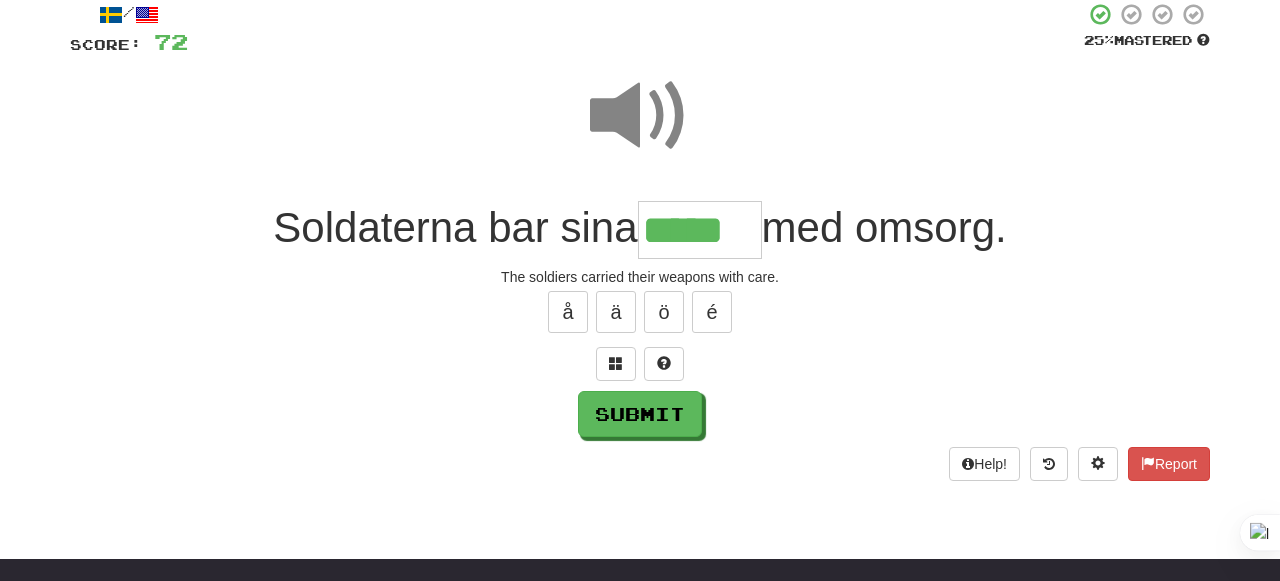 type on "*****" 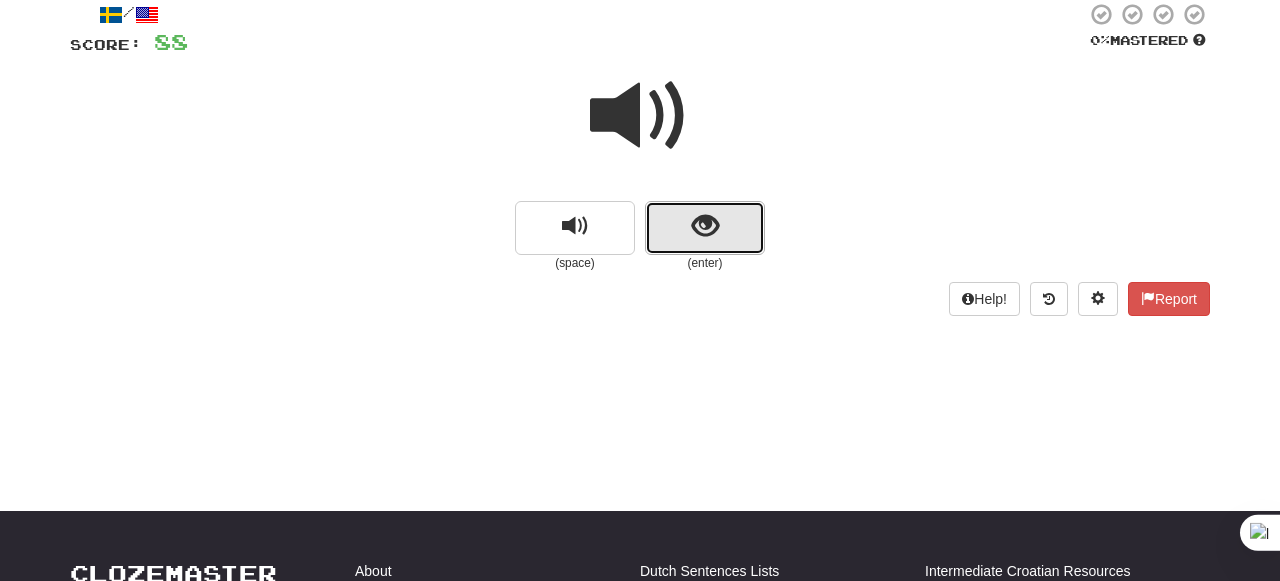 click at bounding box center [705, 228] 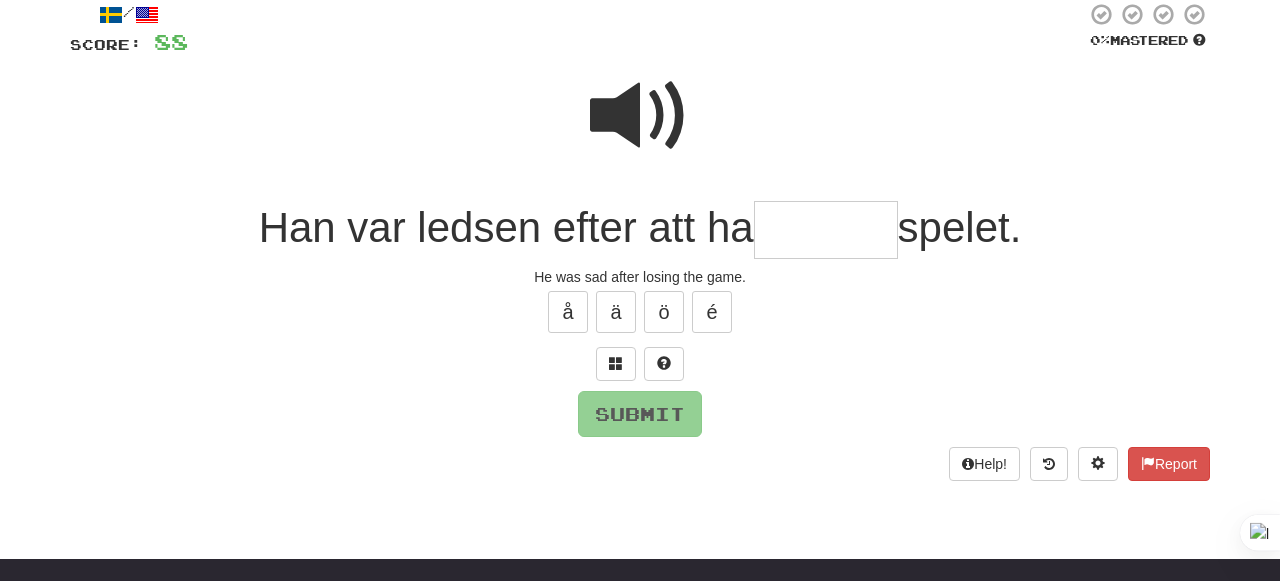 click at bounding box center (640, 116) 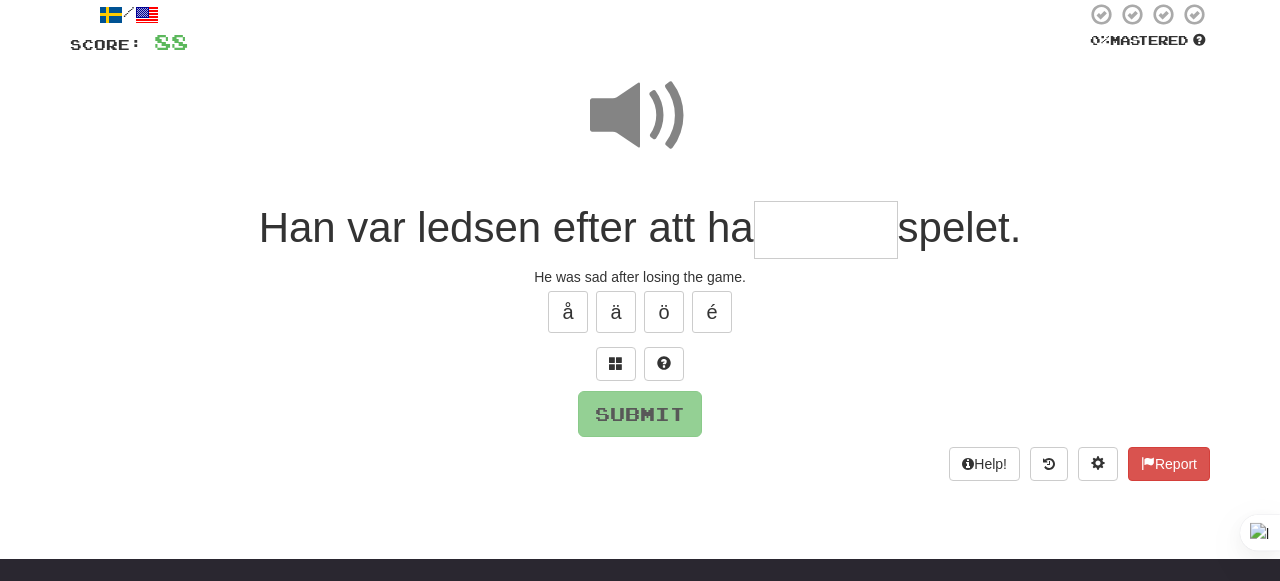 click at bounding box center [826, 230] 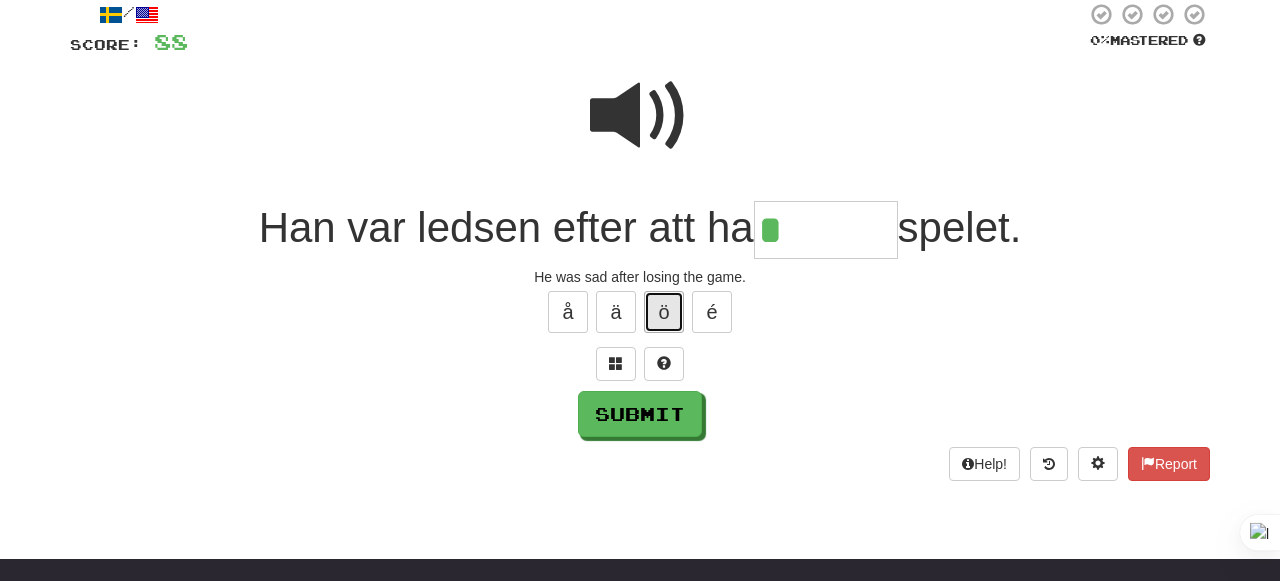 click on "ö" at bounding box center (664, 312) 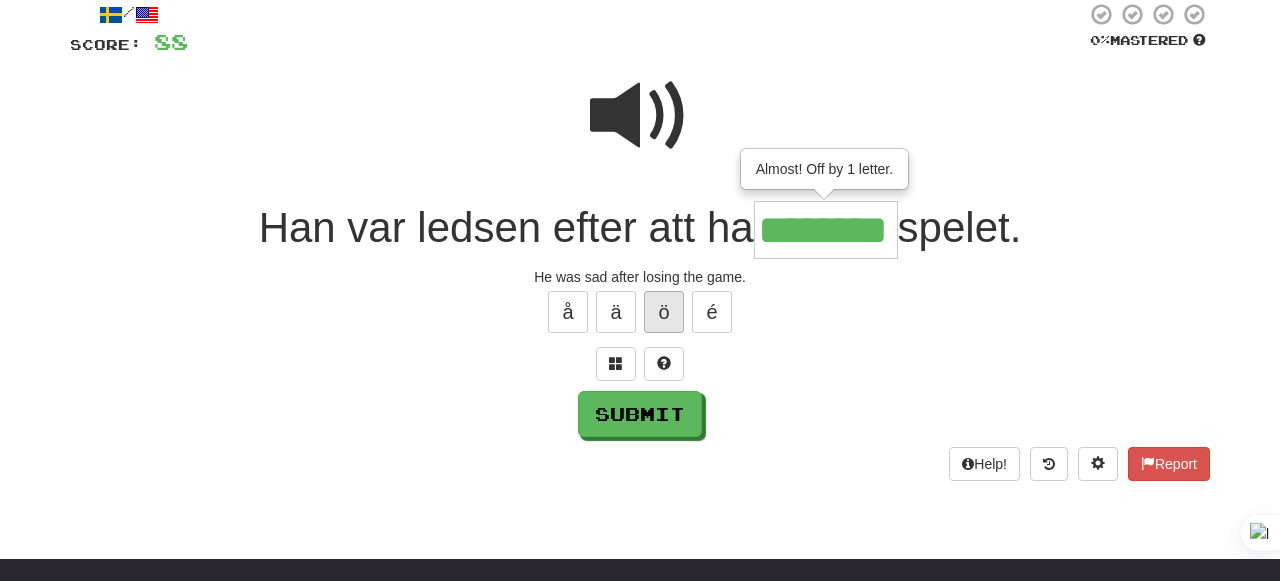 type on "********" 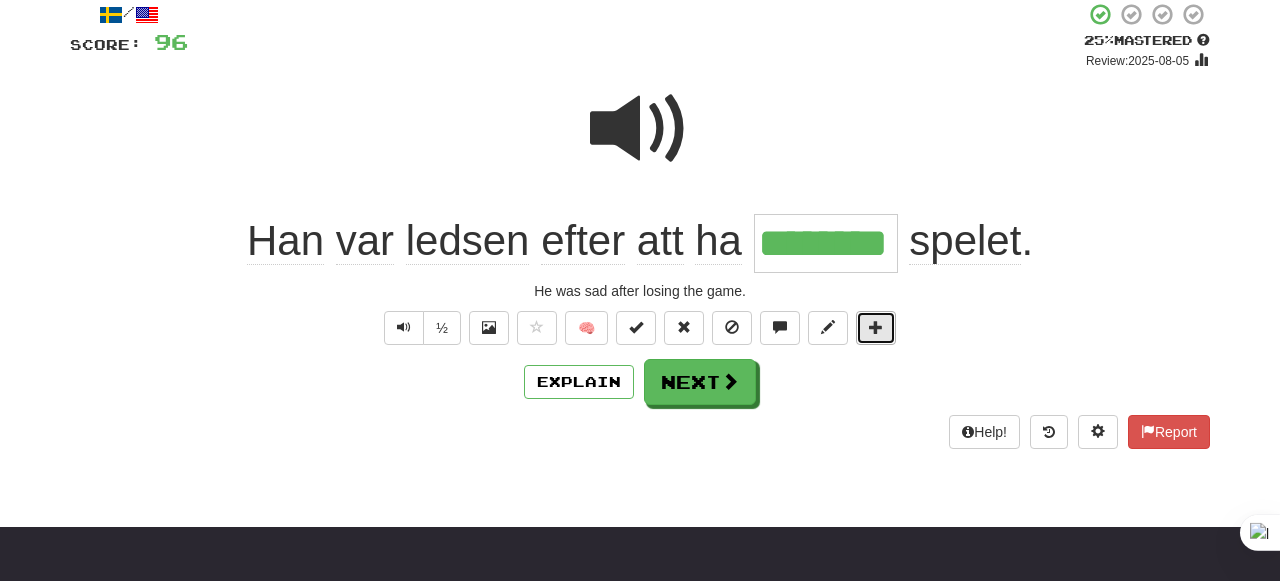 click at bounding box center (876, 328) 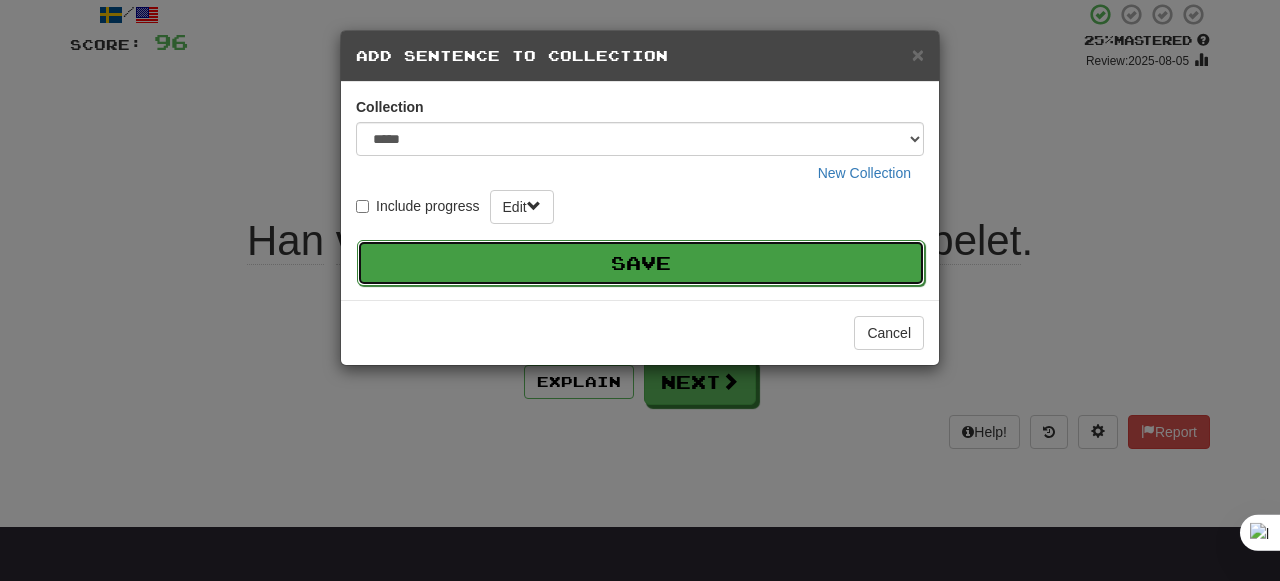 click on "Save" at bounding box center [641, 263] 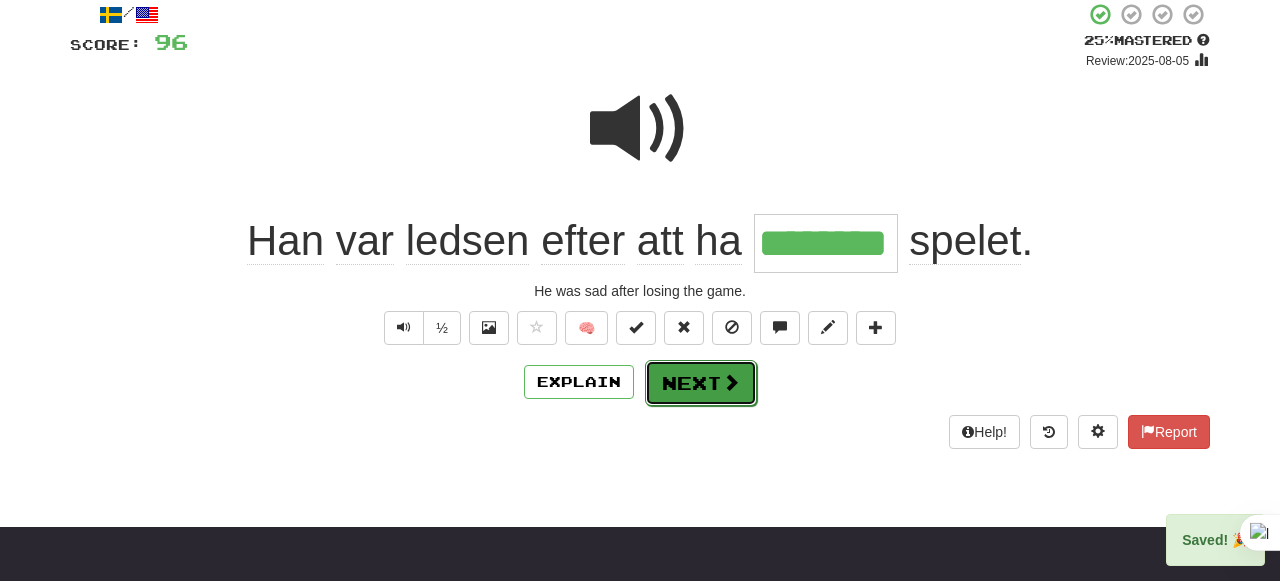 click on "Next" at bounding box center (701, 383) 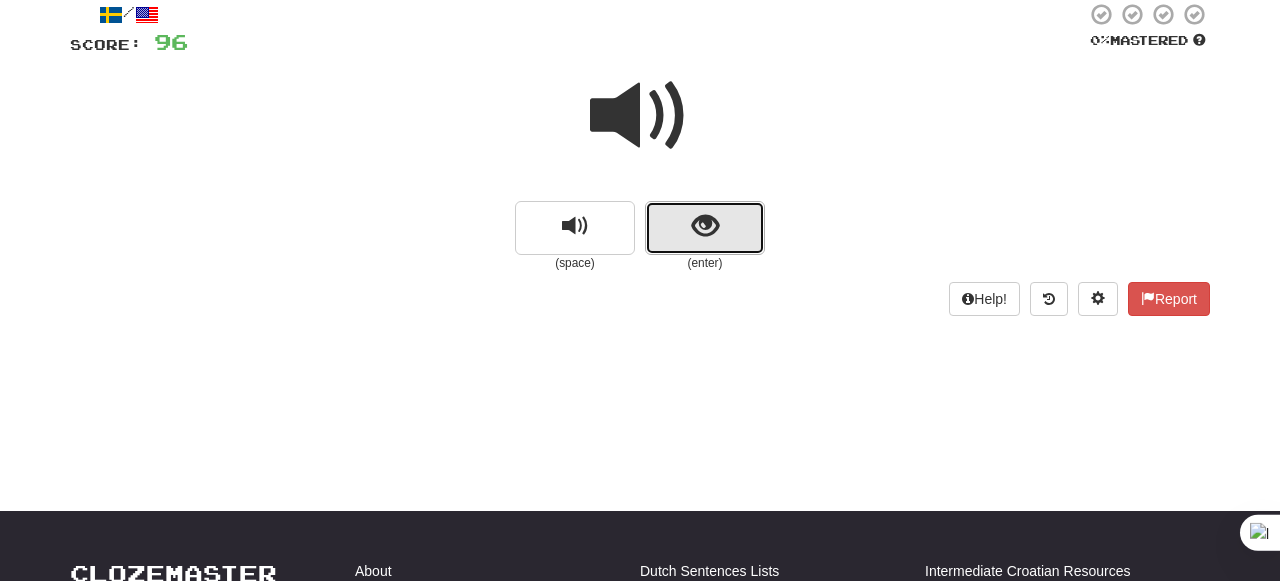 click at bounding box center (705, 228) 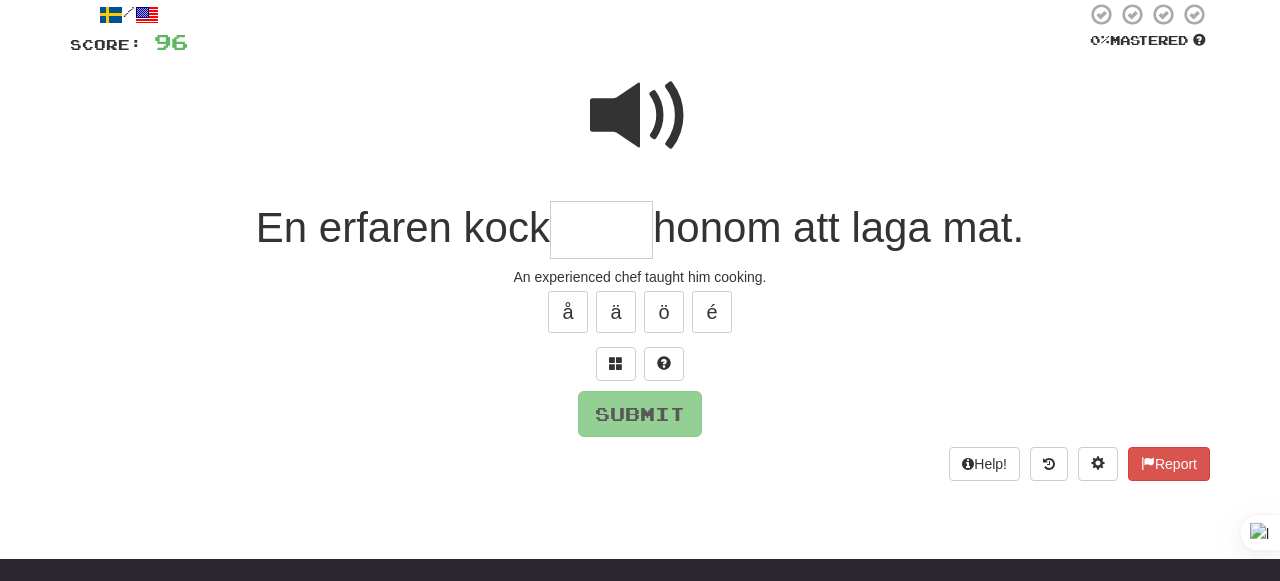 click at bounding box center (640, 116) 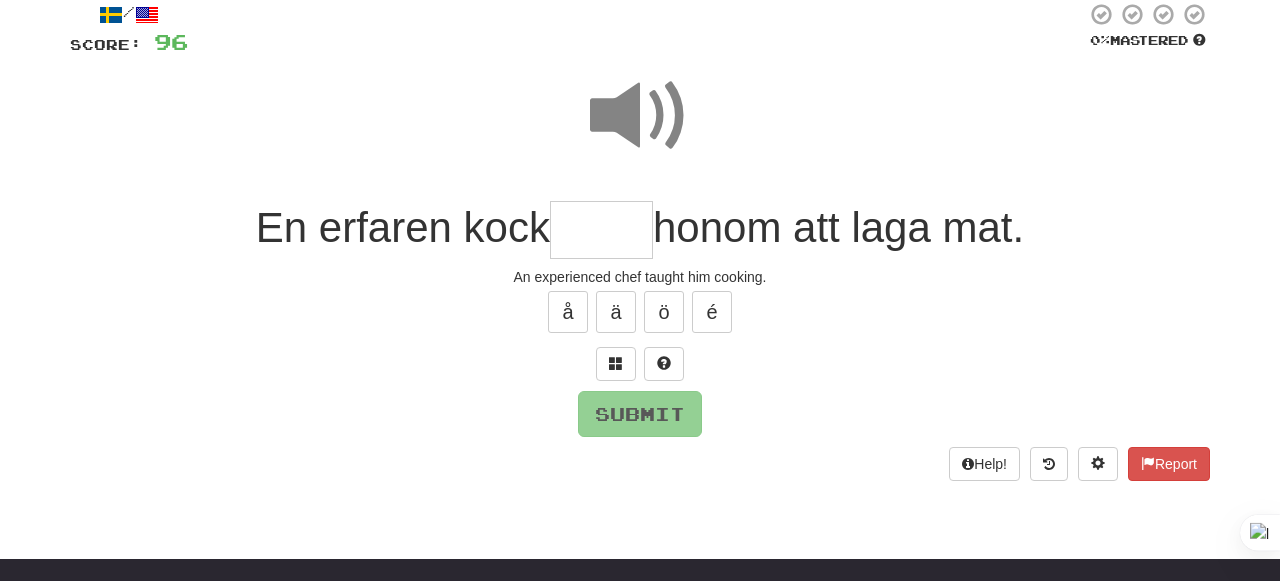 click at bounding box center (640, 116) 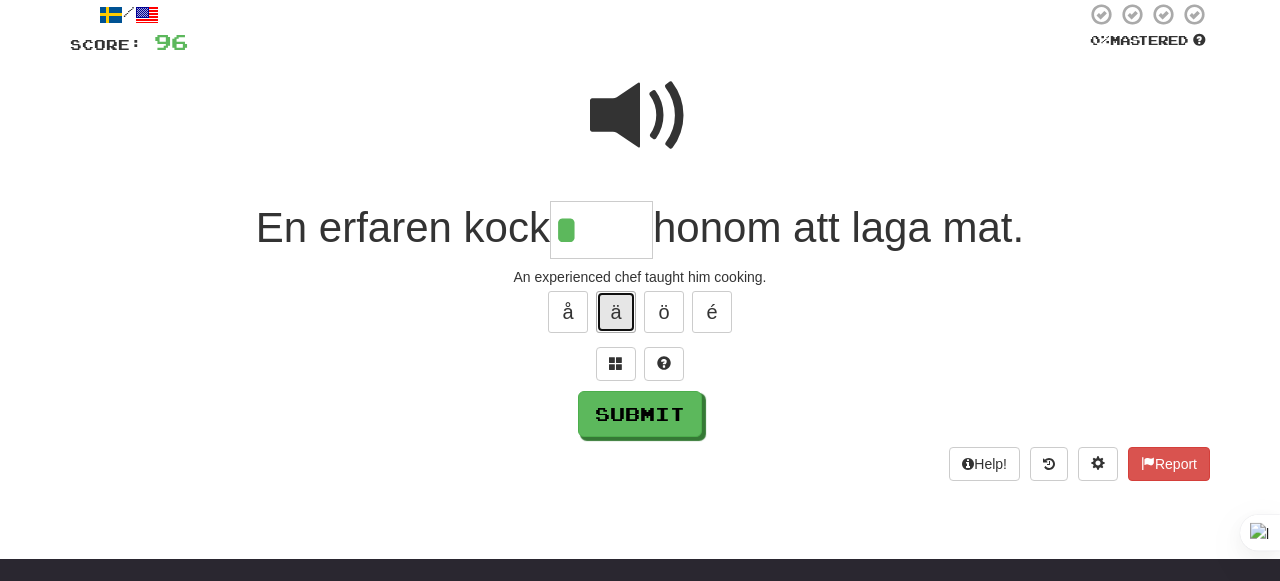 click on "ä" at bounding box center (616, 312) 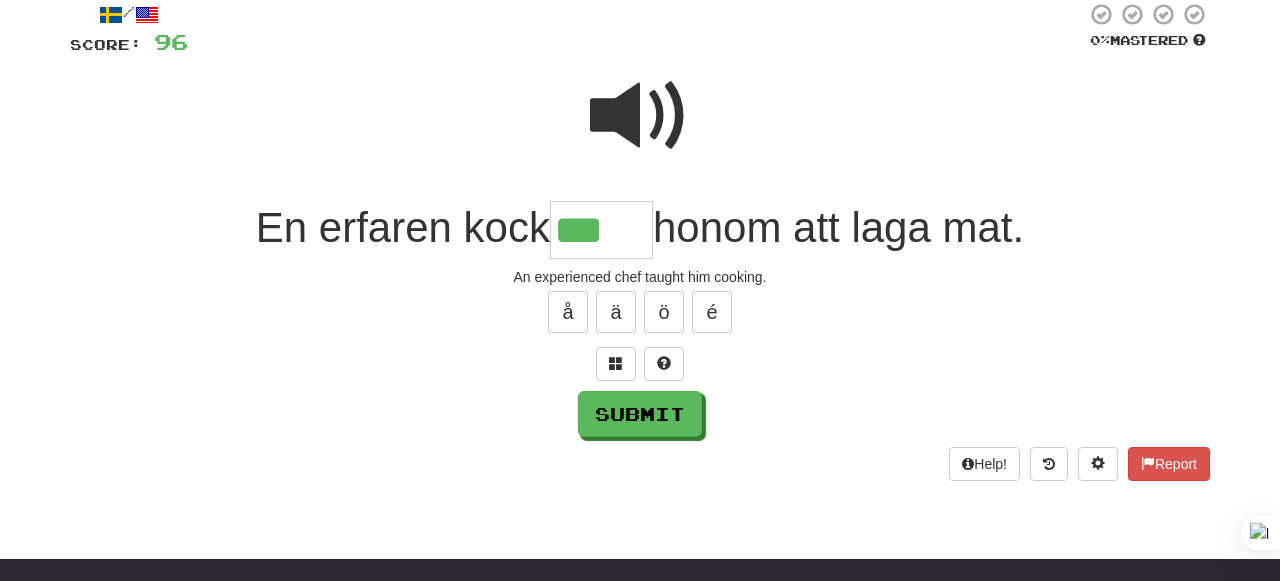 click at bounding box center [640, 116] 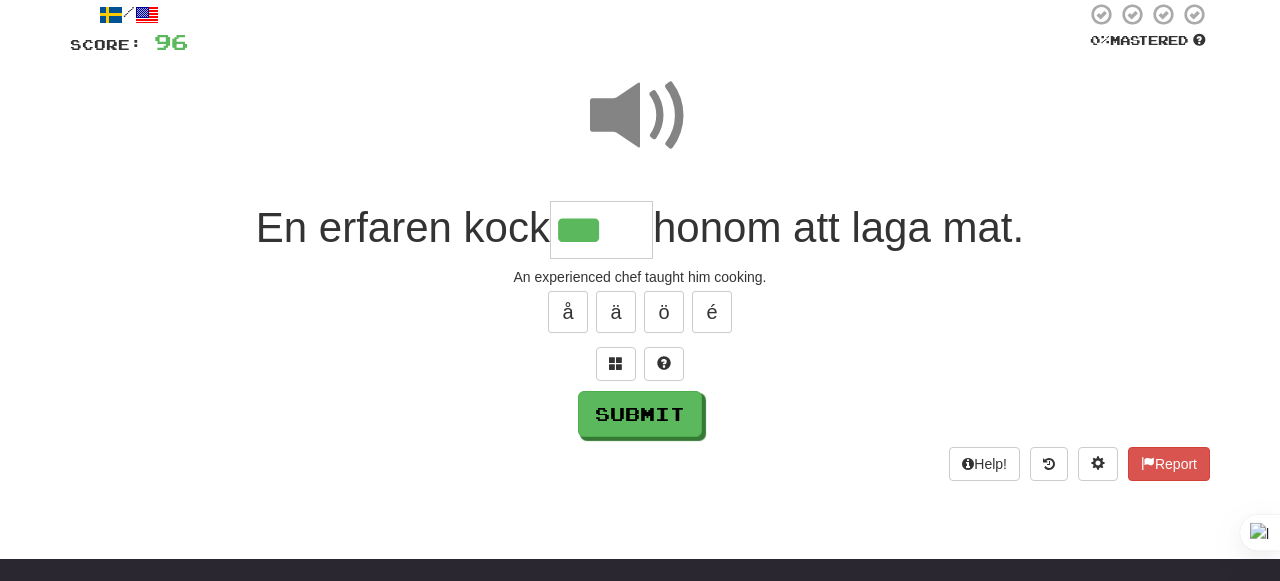 click on "***" at bounding box center [601, 230] 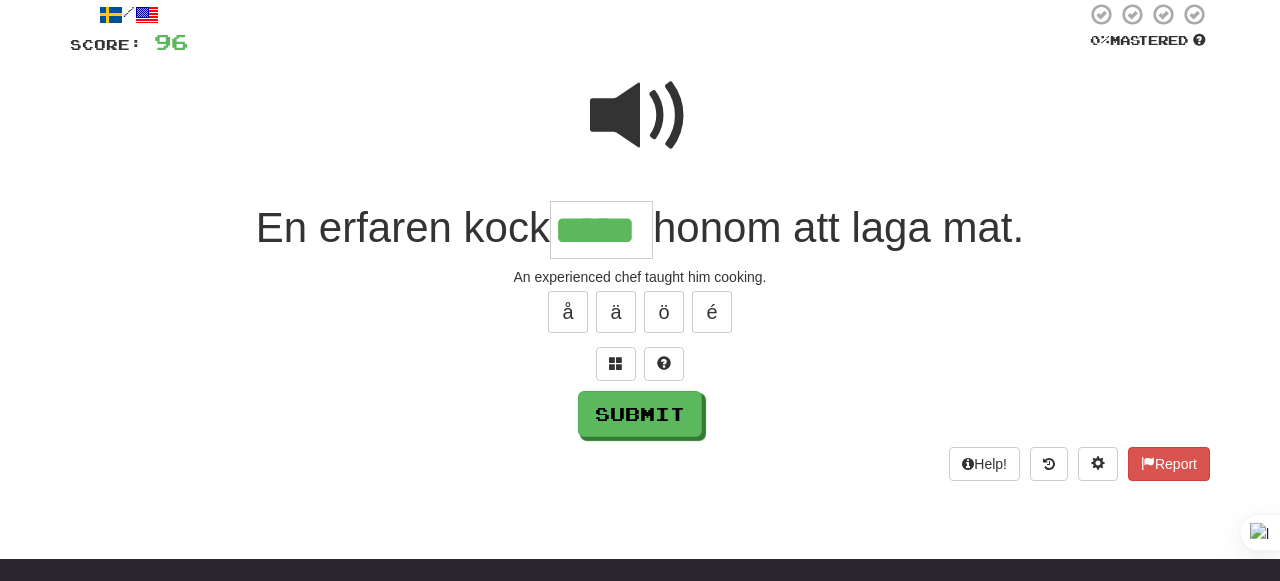 type on "*****" 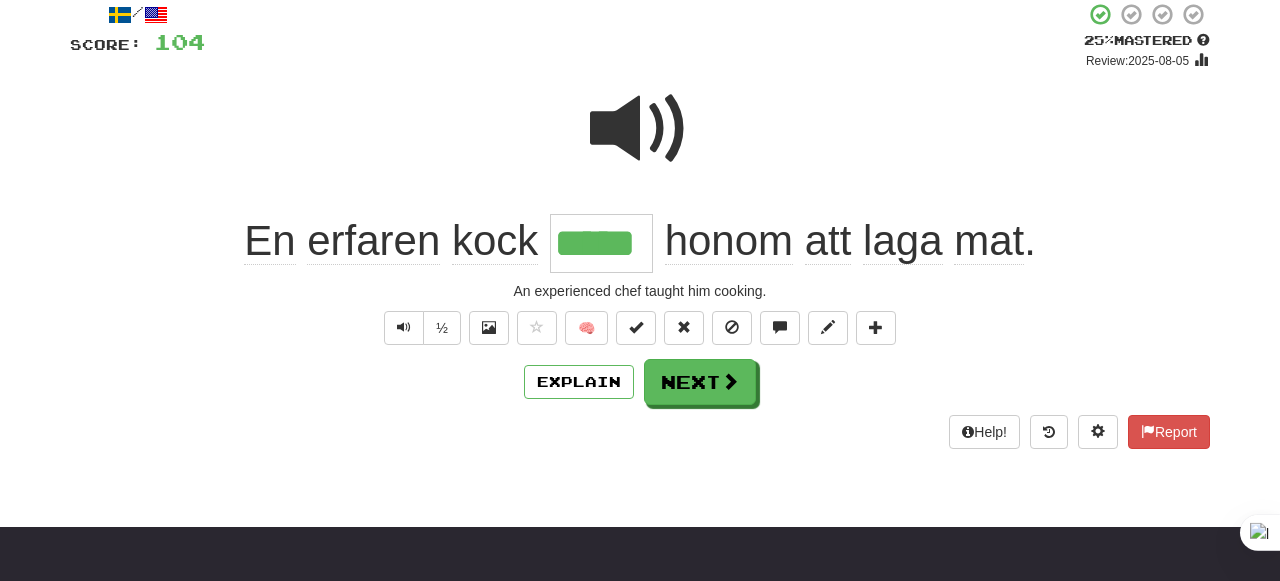 click at bounding box center [640, 129] 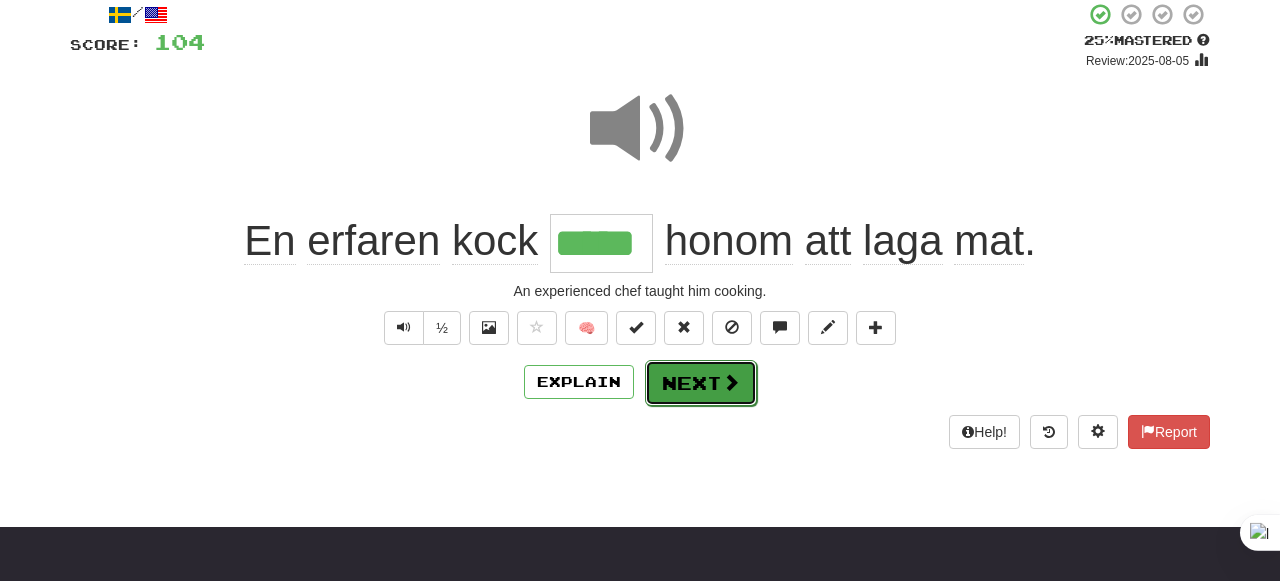 click at bounding box center (731, 382) 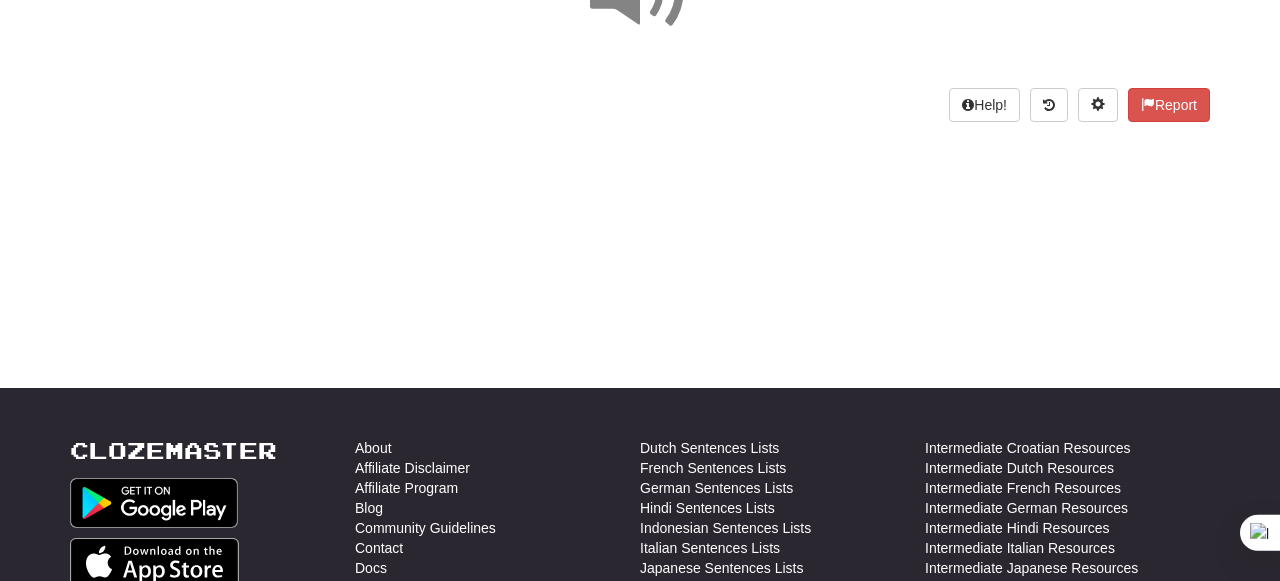 scroll, scrollTop: 0, scrollLeft: 0, axis: both 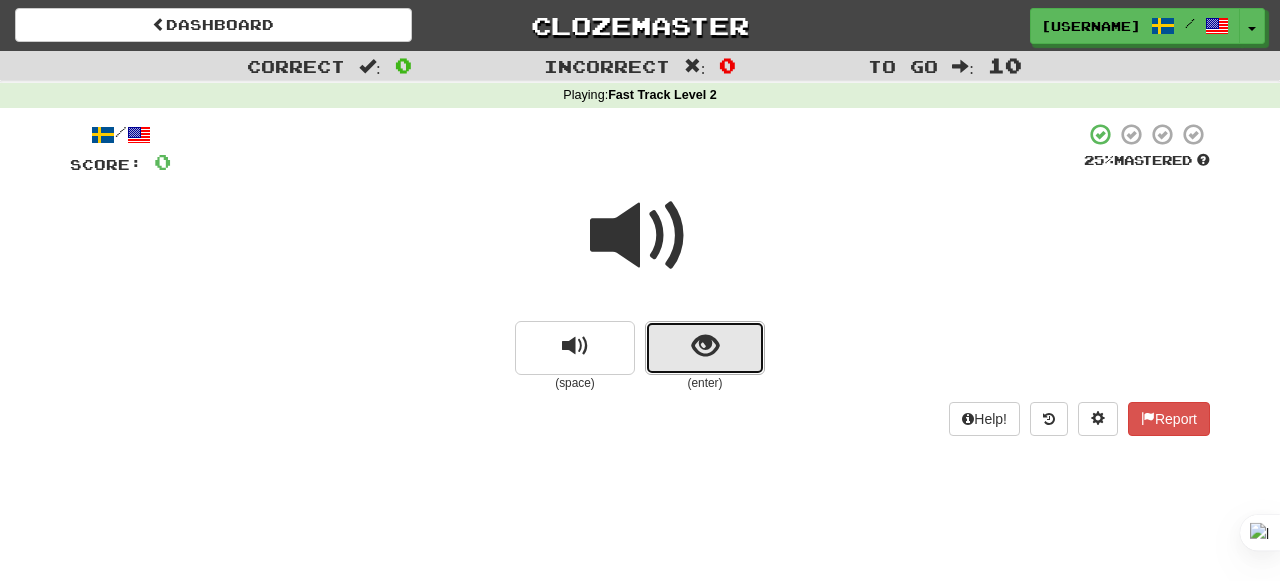 click at bounding box center [705, 346] 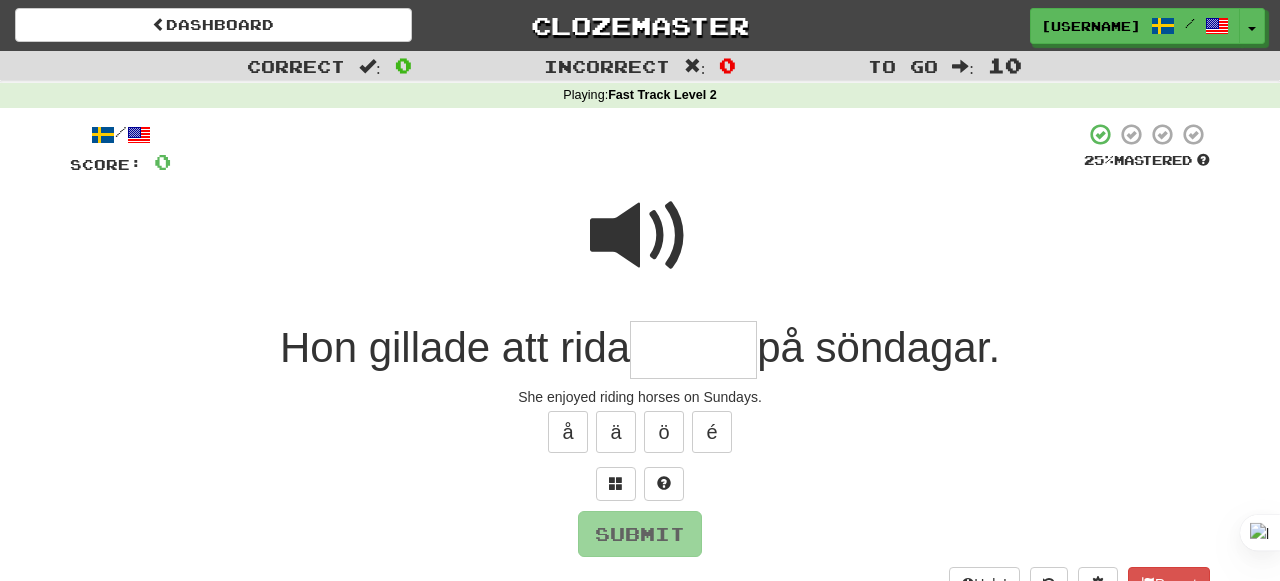 click at bounding box center [640, 236] 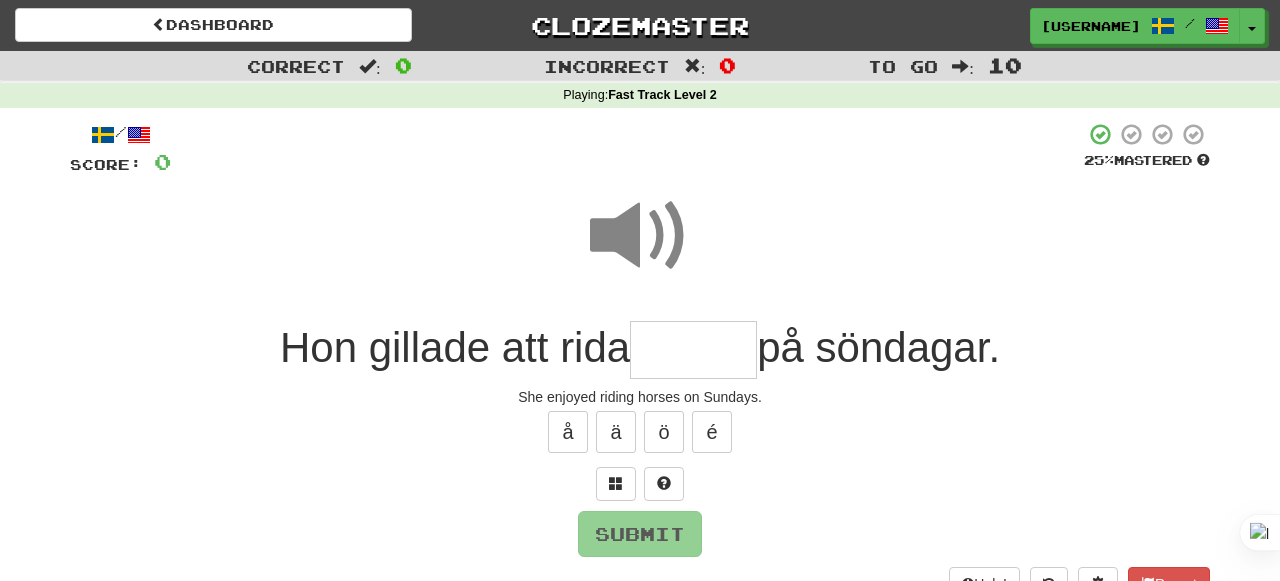 click at bounding box center [693, 350] 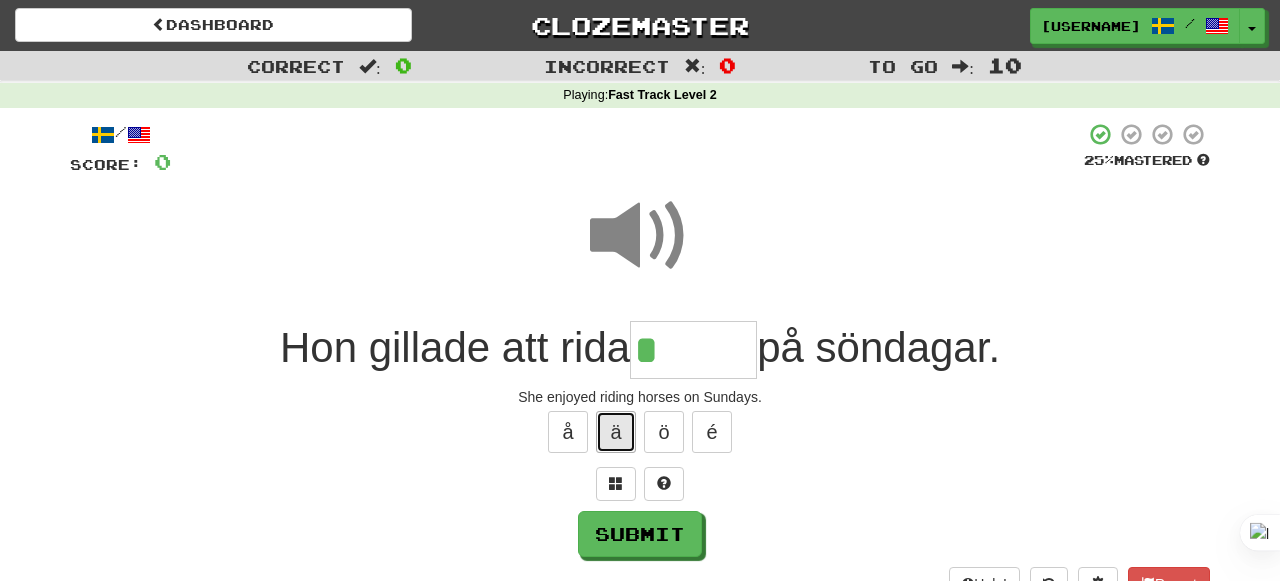 click on "ä" at bounding box center [616, 432] 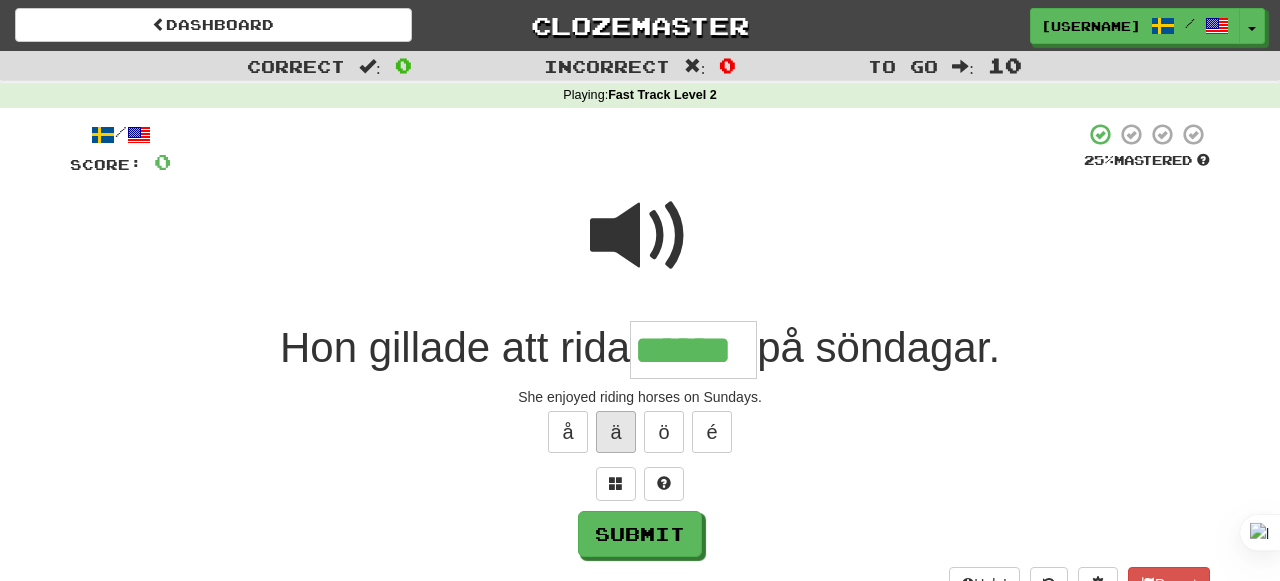 type on "******" 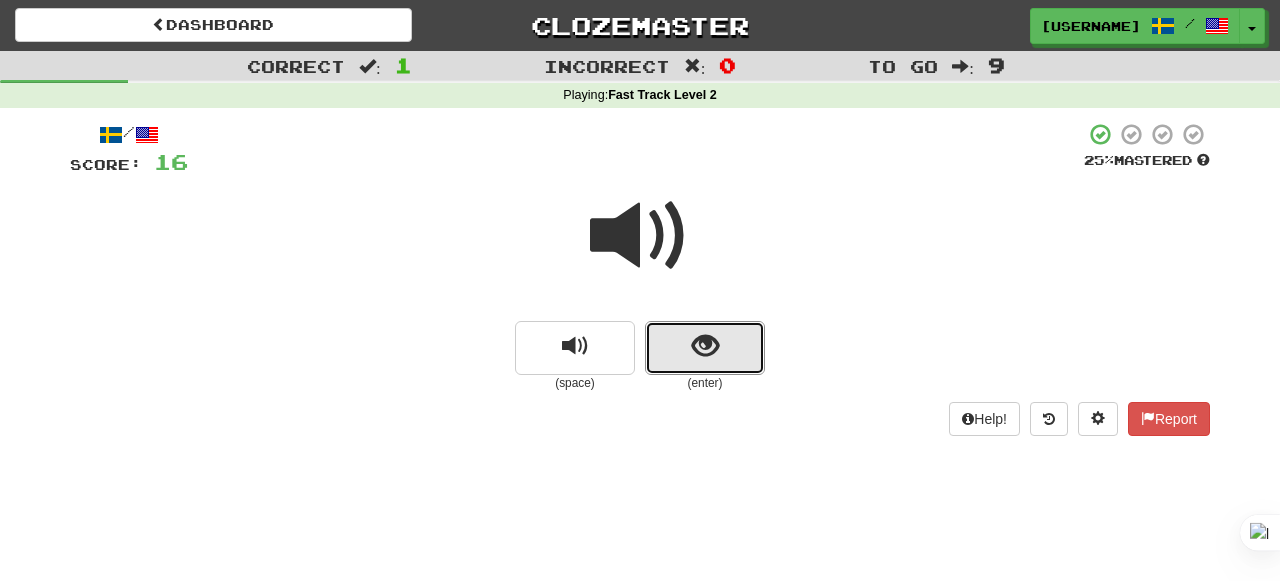click at bounding box center (705, 348) 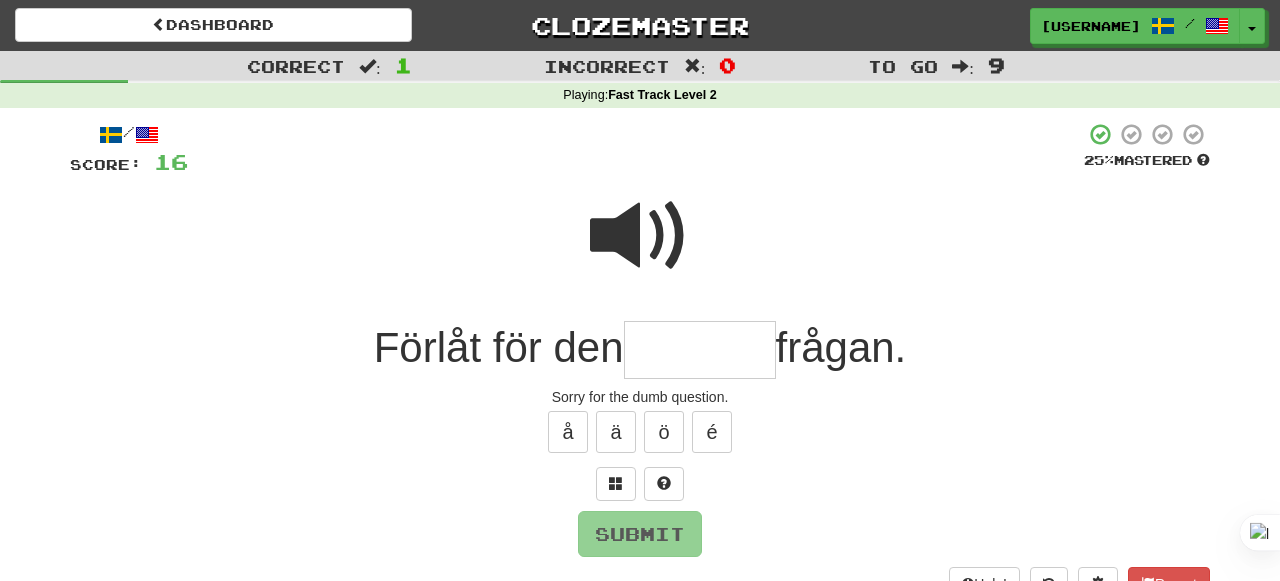 click at bounding box center (640, 236) 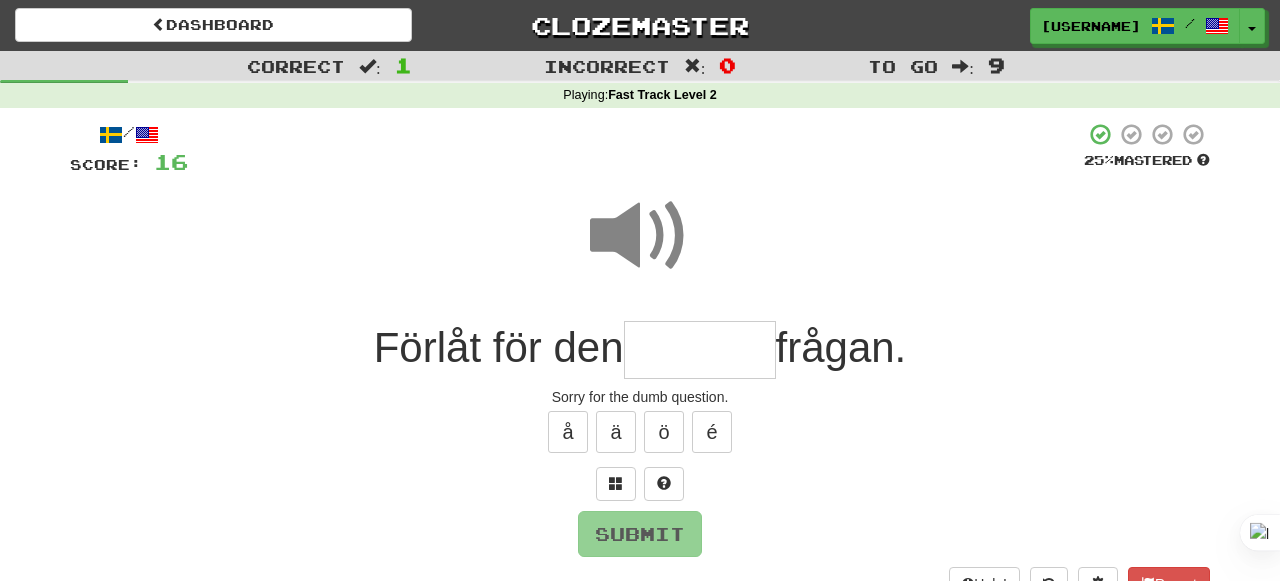 click at bounding box center [700, 350] 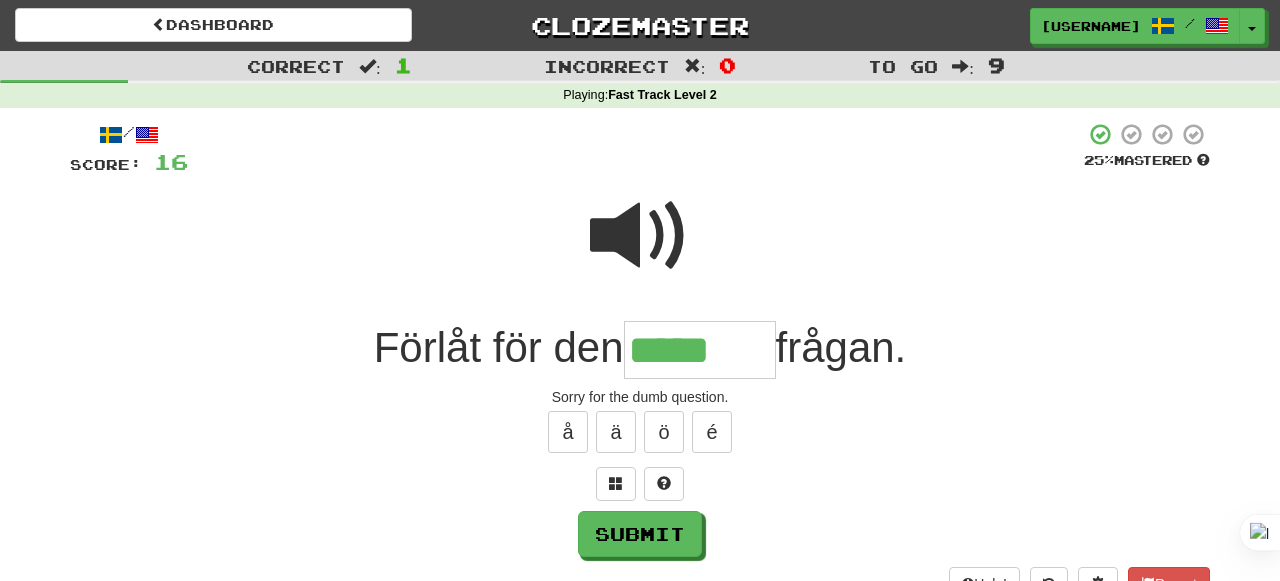 type on "*****" 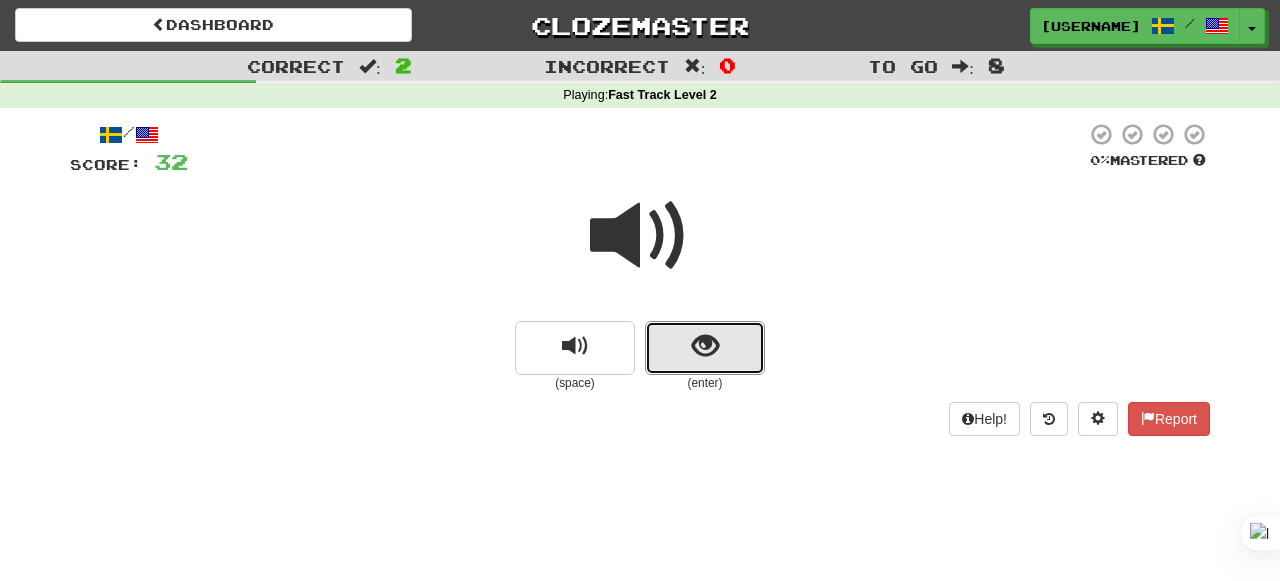 click at bounding box center [705, 348] 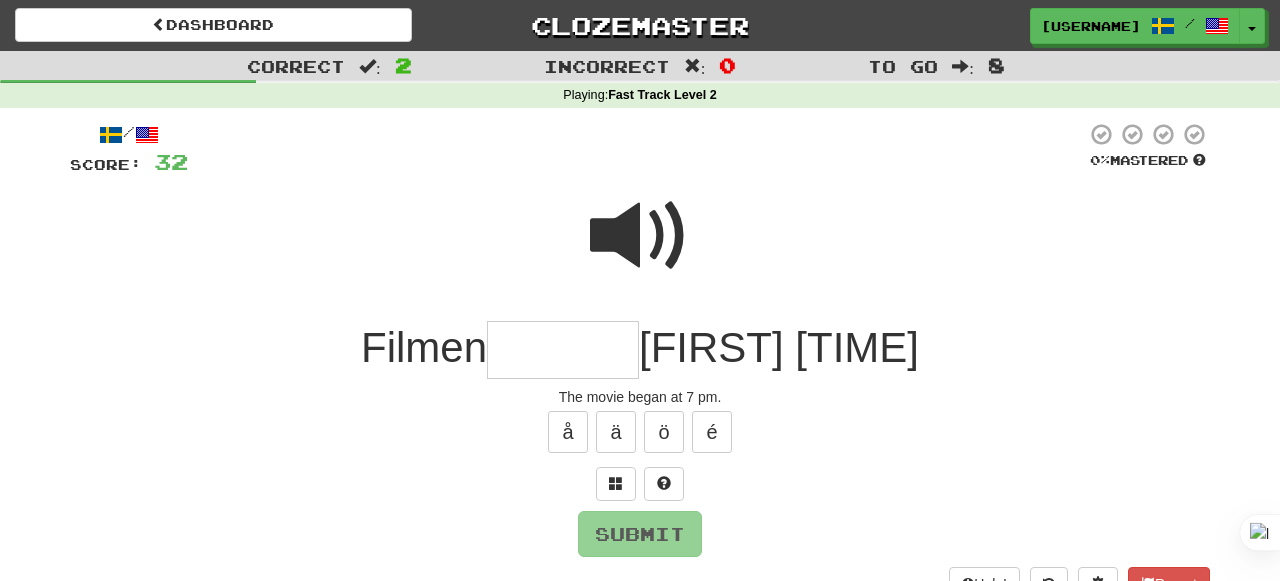 click at bounding box center [640, 236] 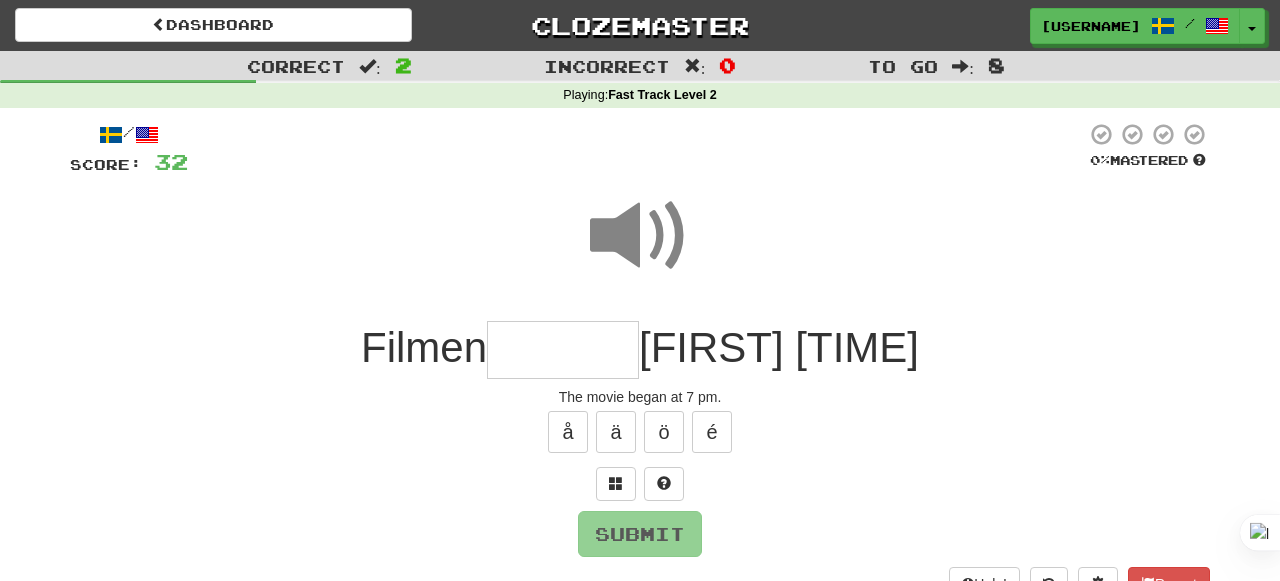 click at bounding box center (563, 350) 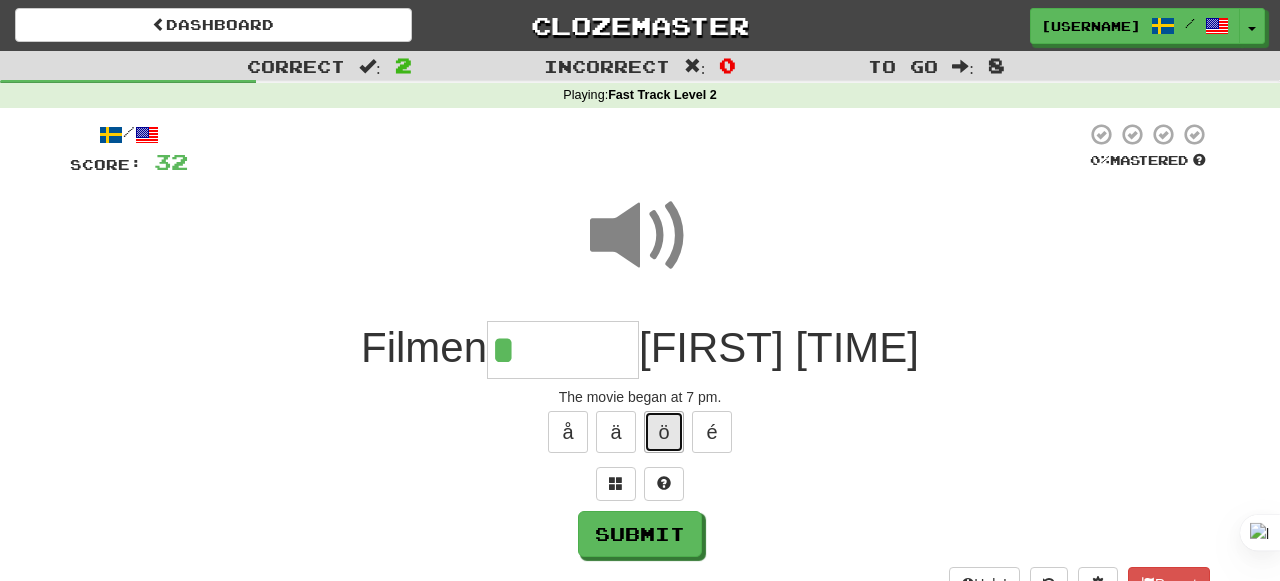click on "ö" at bounding box center [664, 432] 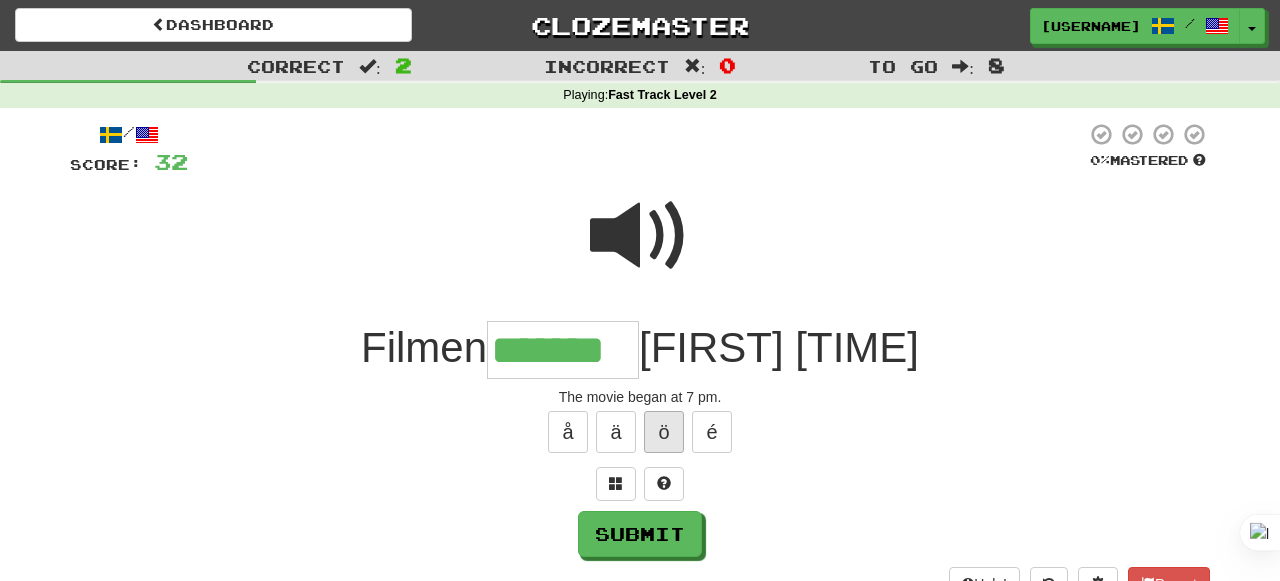 type on "*******" 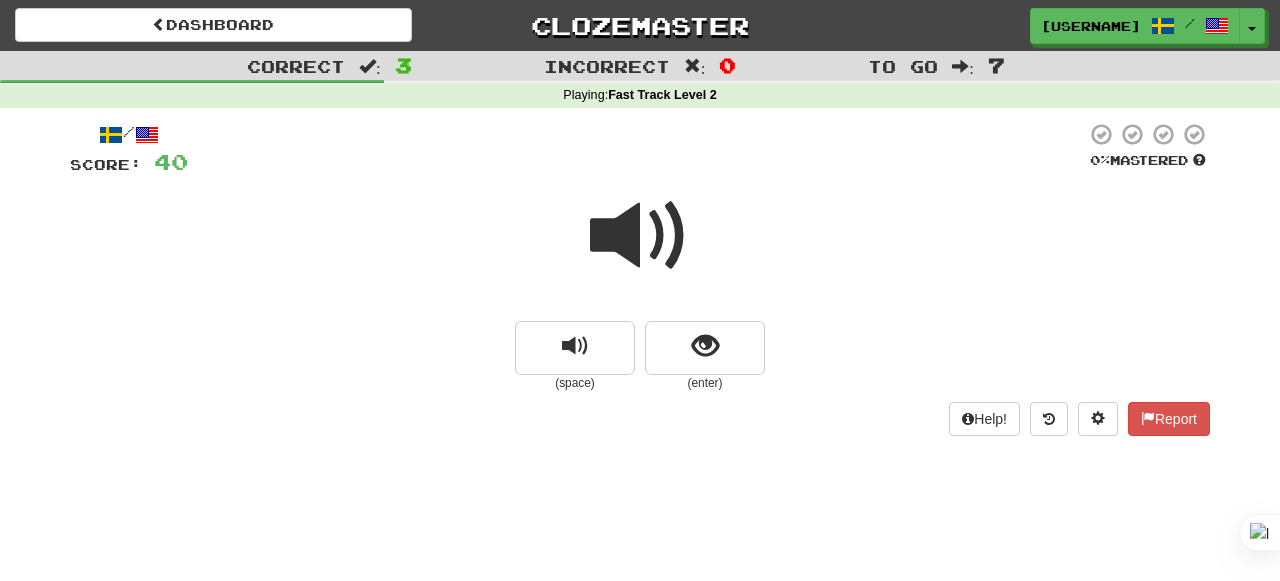 click at bounding box center [640, 236] 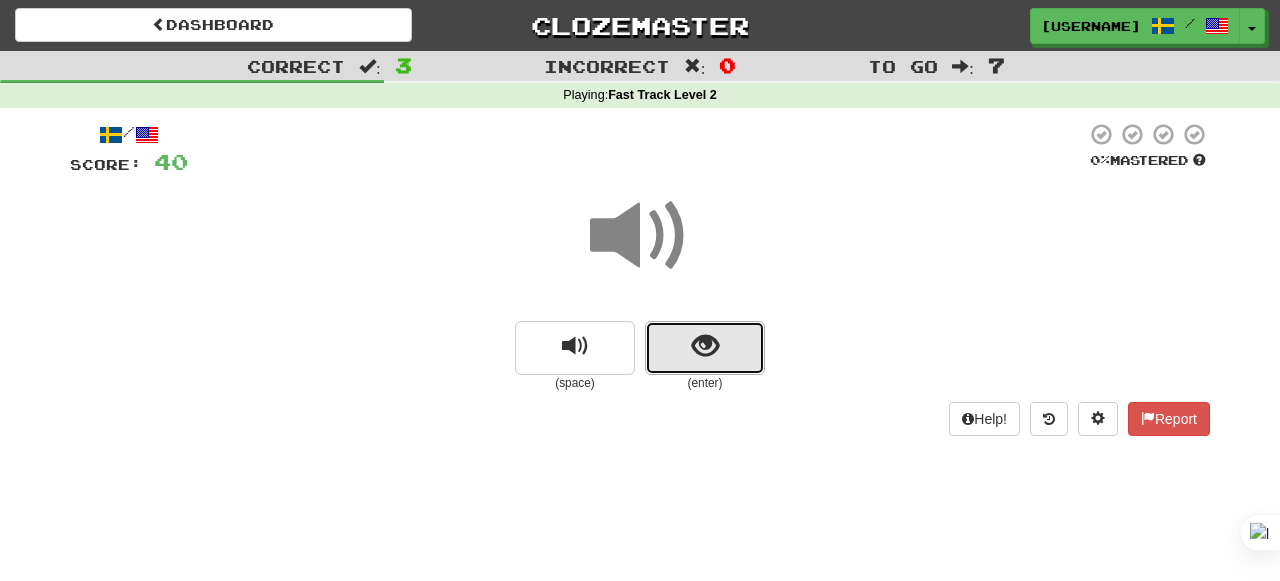 click at bounding box center (705, 348) 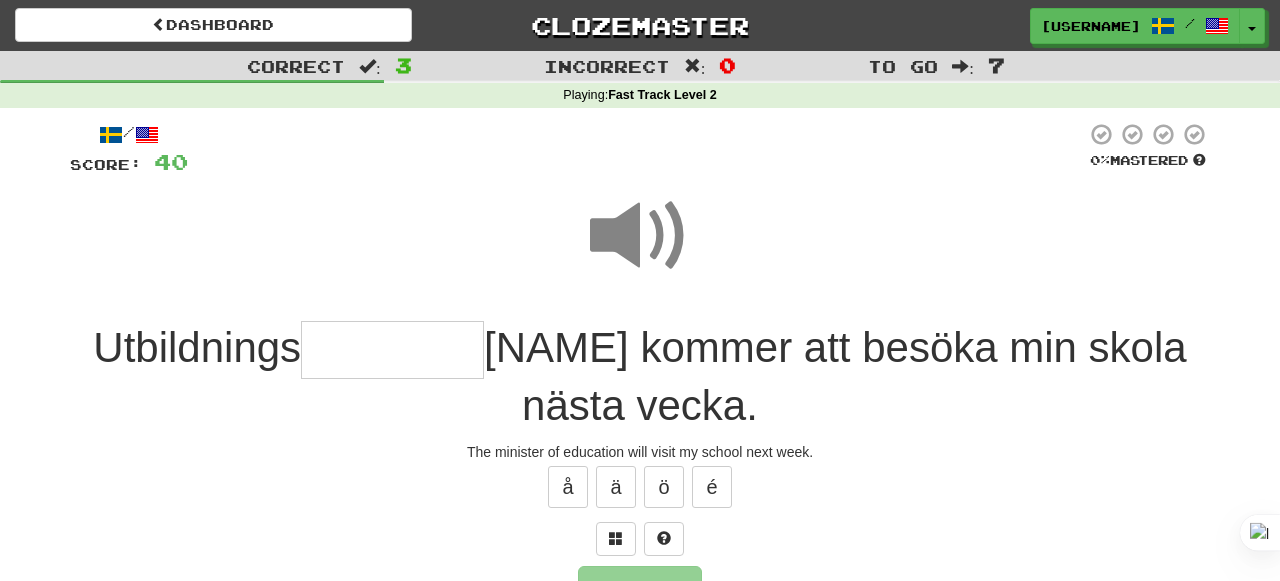 click at bounding box center [640, 236] 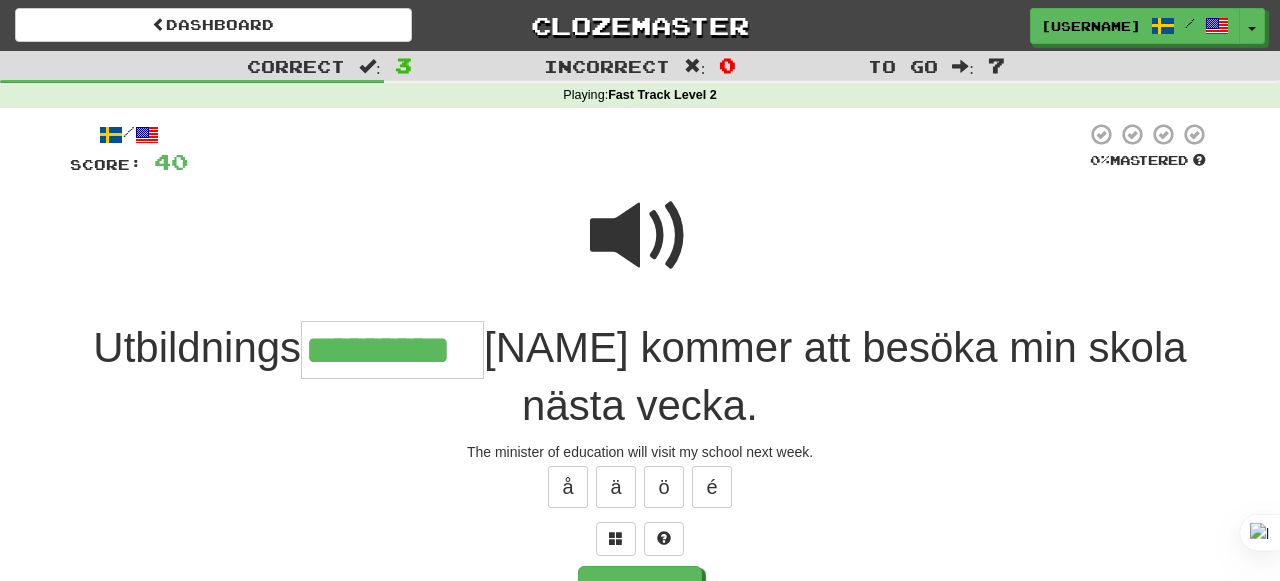 type on "*********" 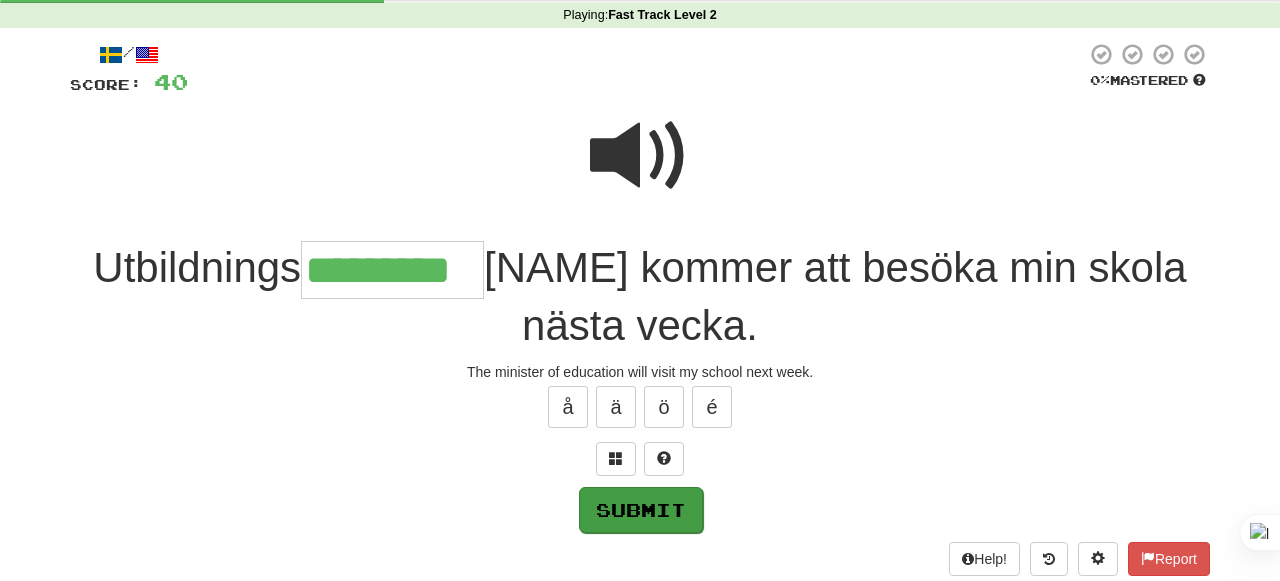 scroll, scrollTop: 79, scrollLeft: 0, axis: vertical 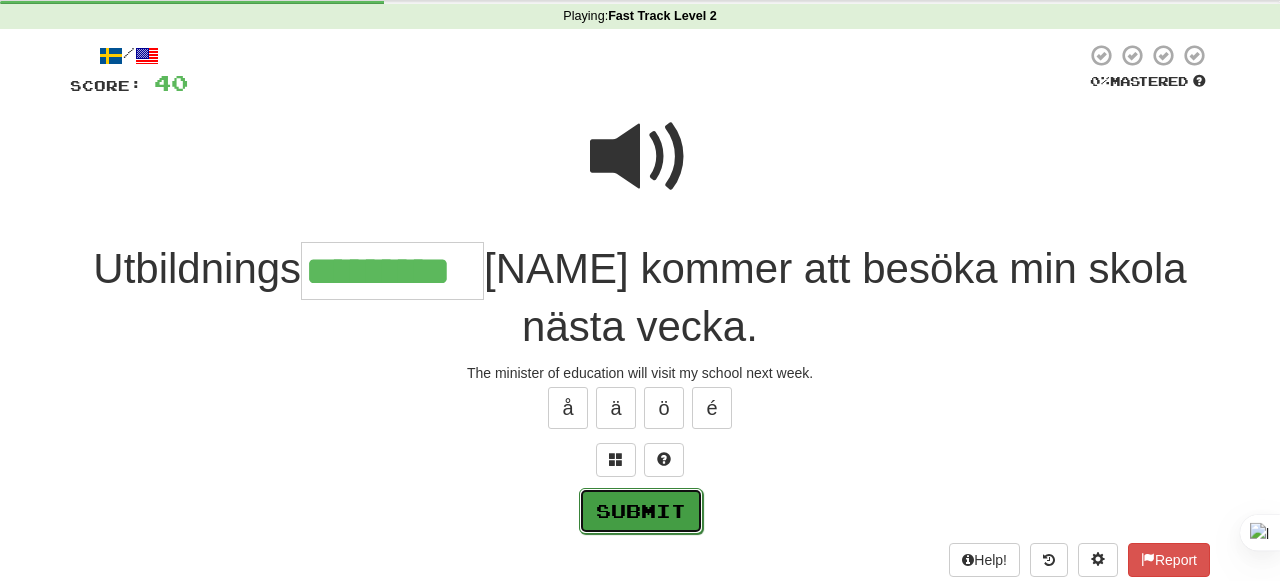click on "Submit" at bounding box center (641, 511) 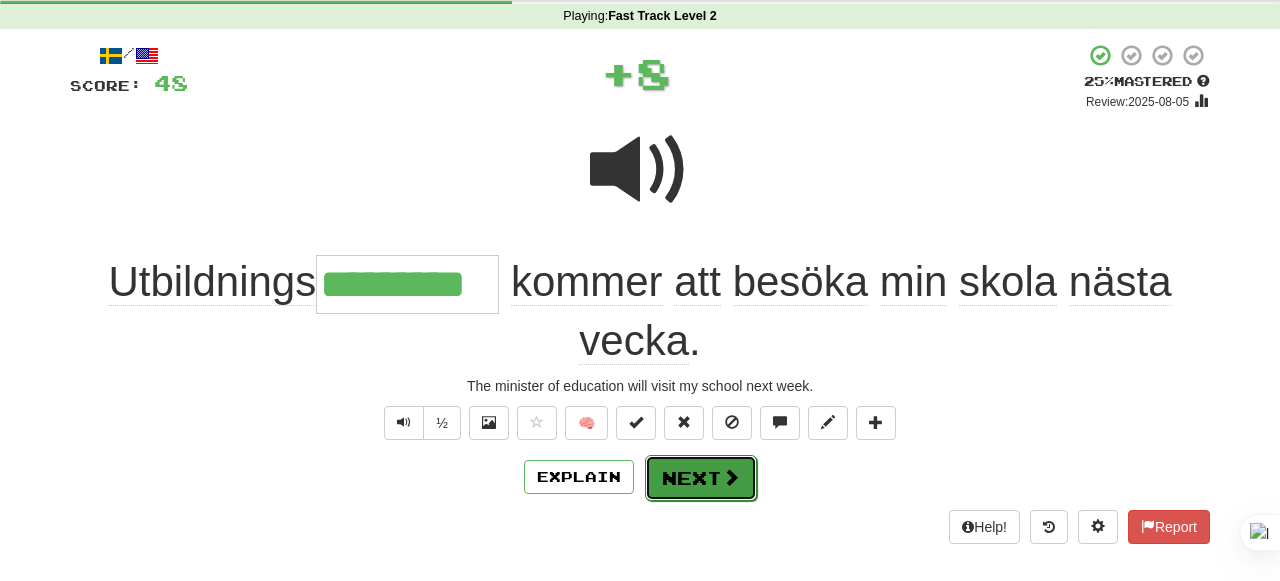 click on "Next" at bounding box center (701, 478) 